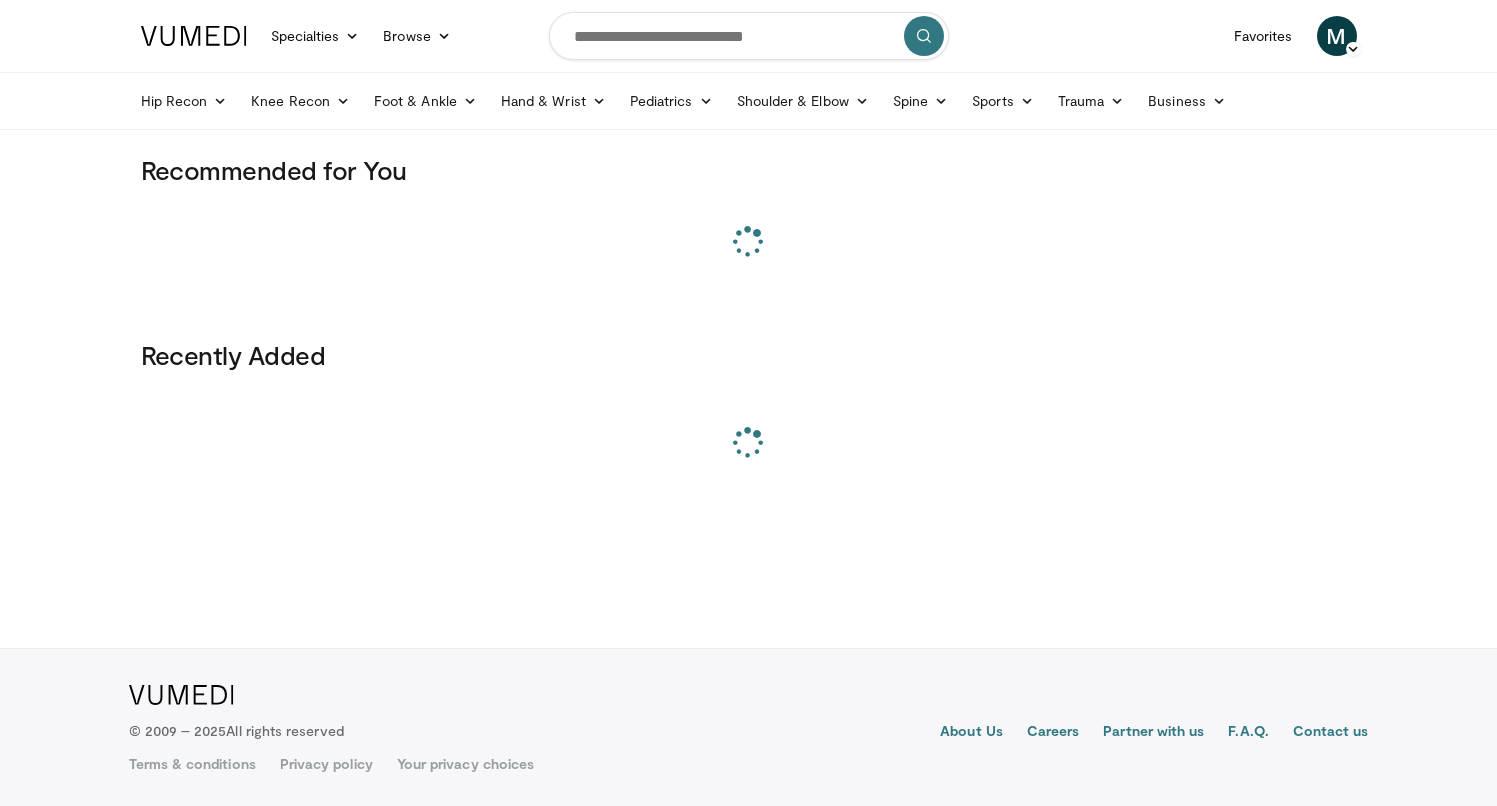 scroll, scrollTop: 0, scrollLeft: 0, axis: both 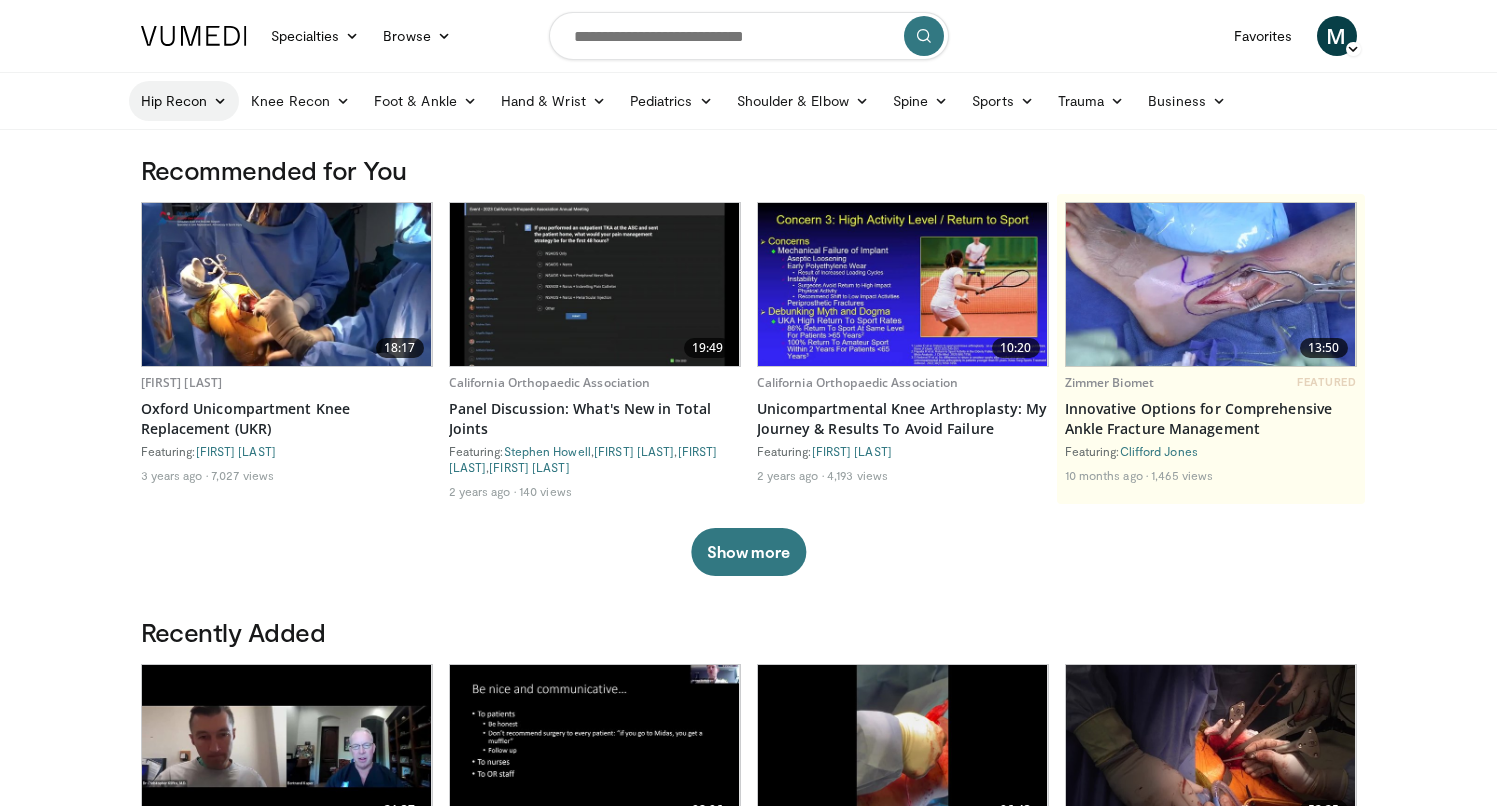 click on "Hip Recon" at bounding box center [184, 101] 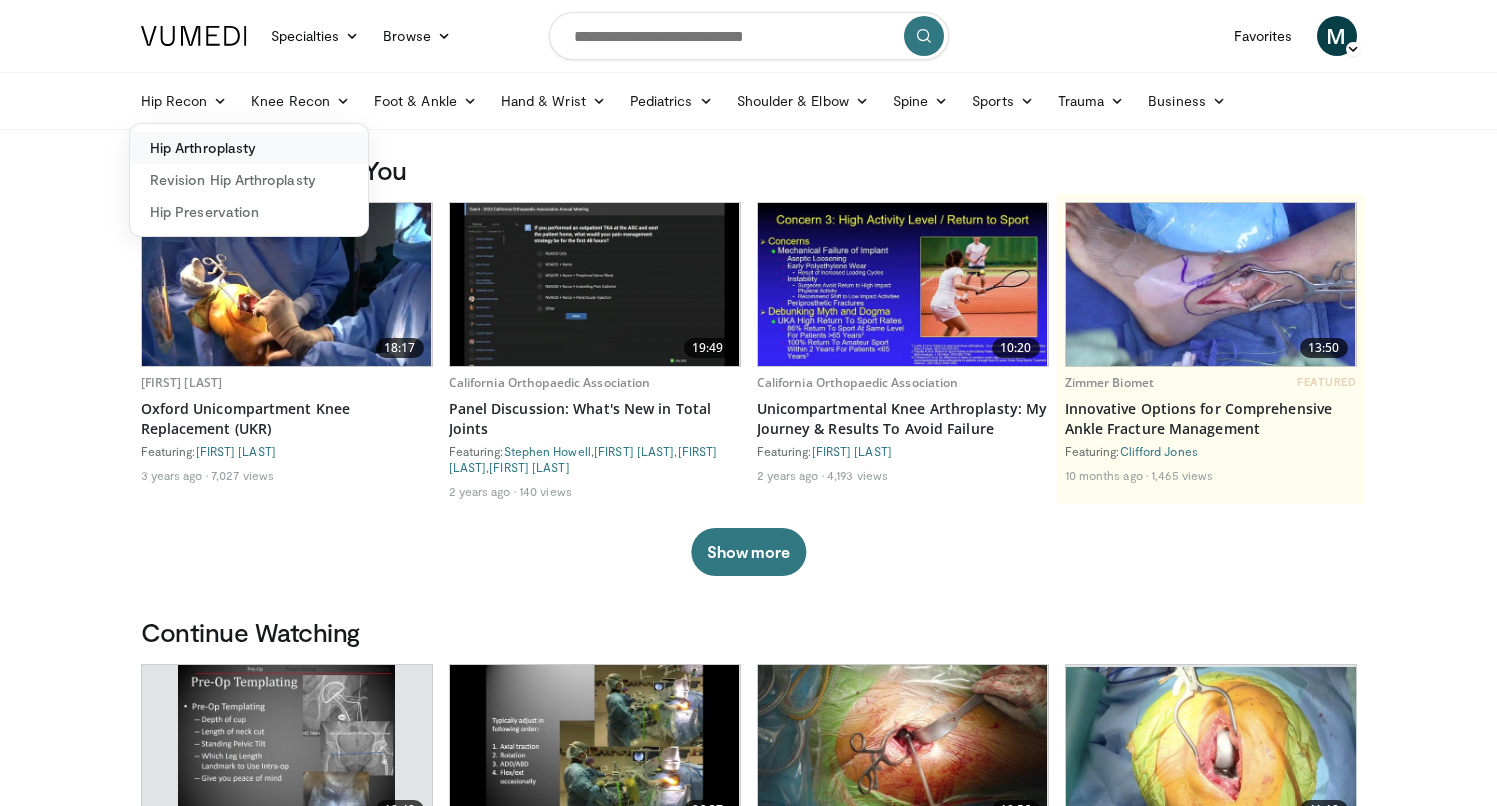click on "Hip Arthroplasty" at bounding box center [249, 148] 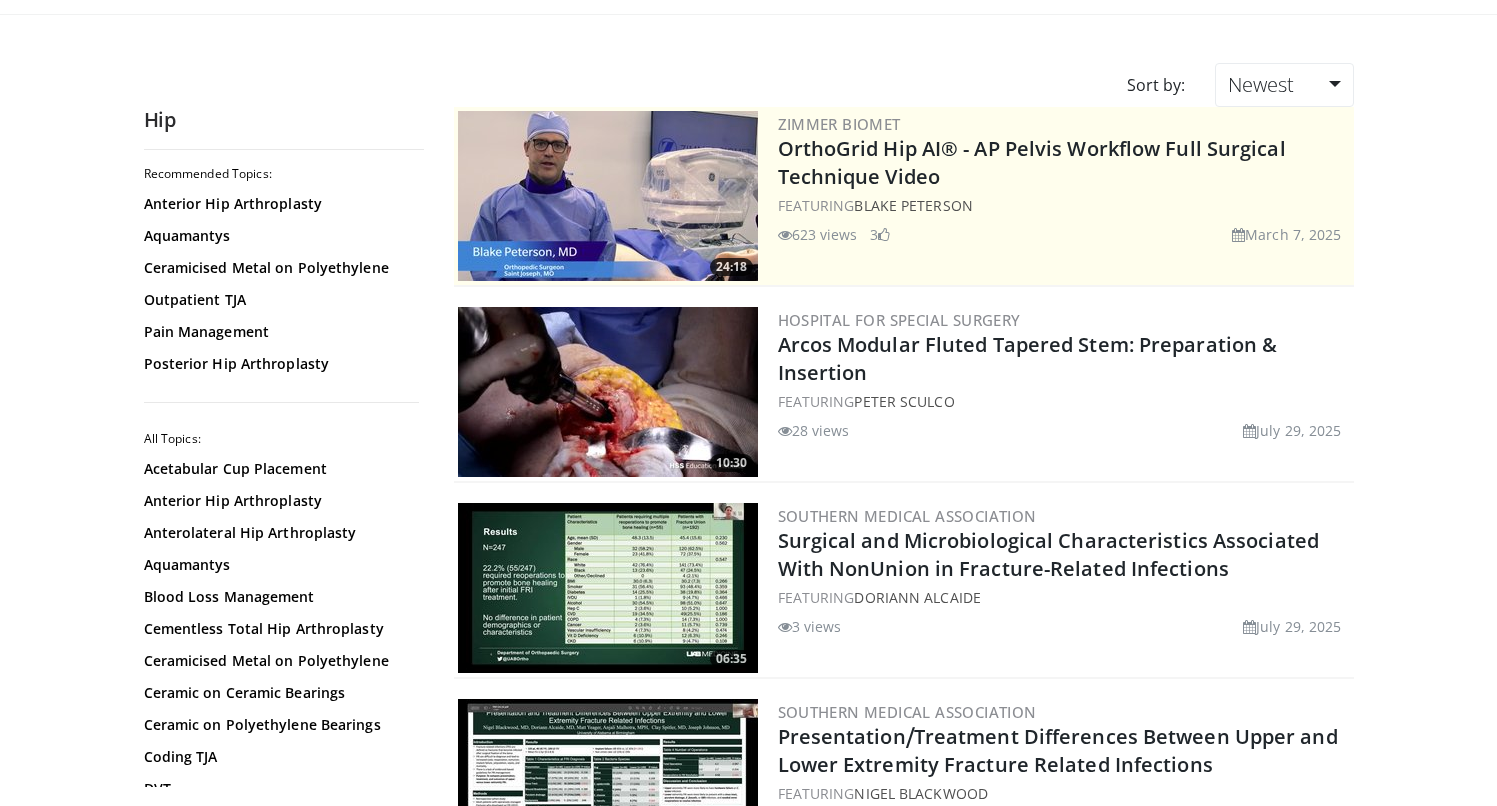 scroll, scrollTop: 116, scrollLeft: 0, axis: vertical 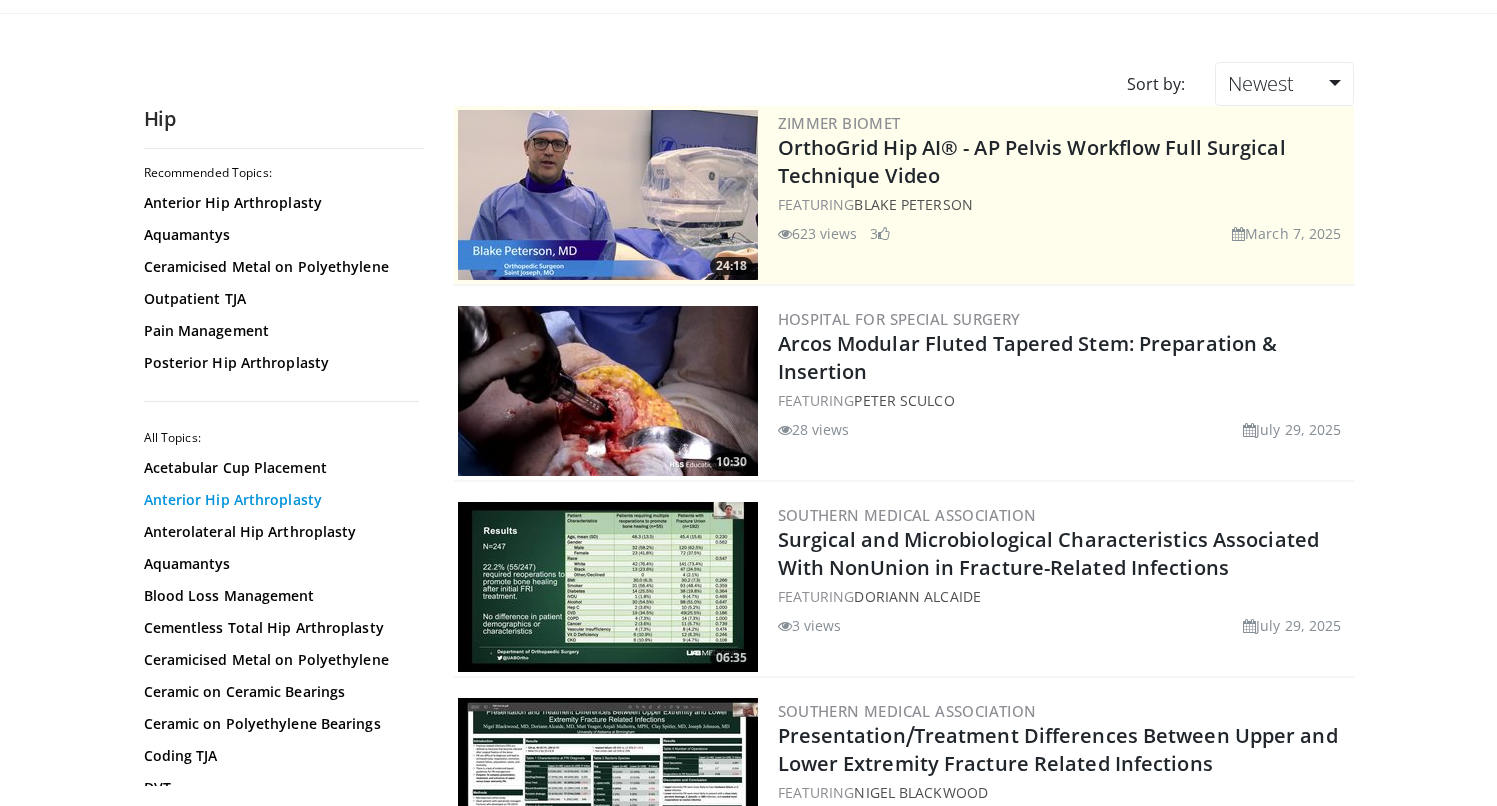click on "Anterior Hip Arthroplasty" at bounding box center (279, 500) 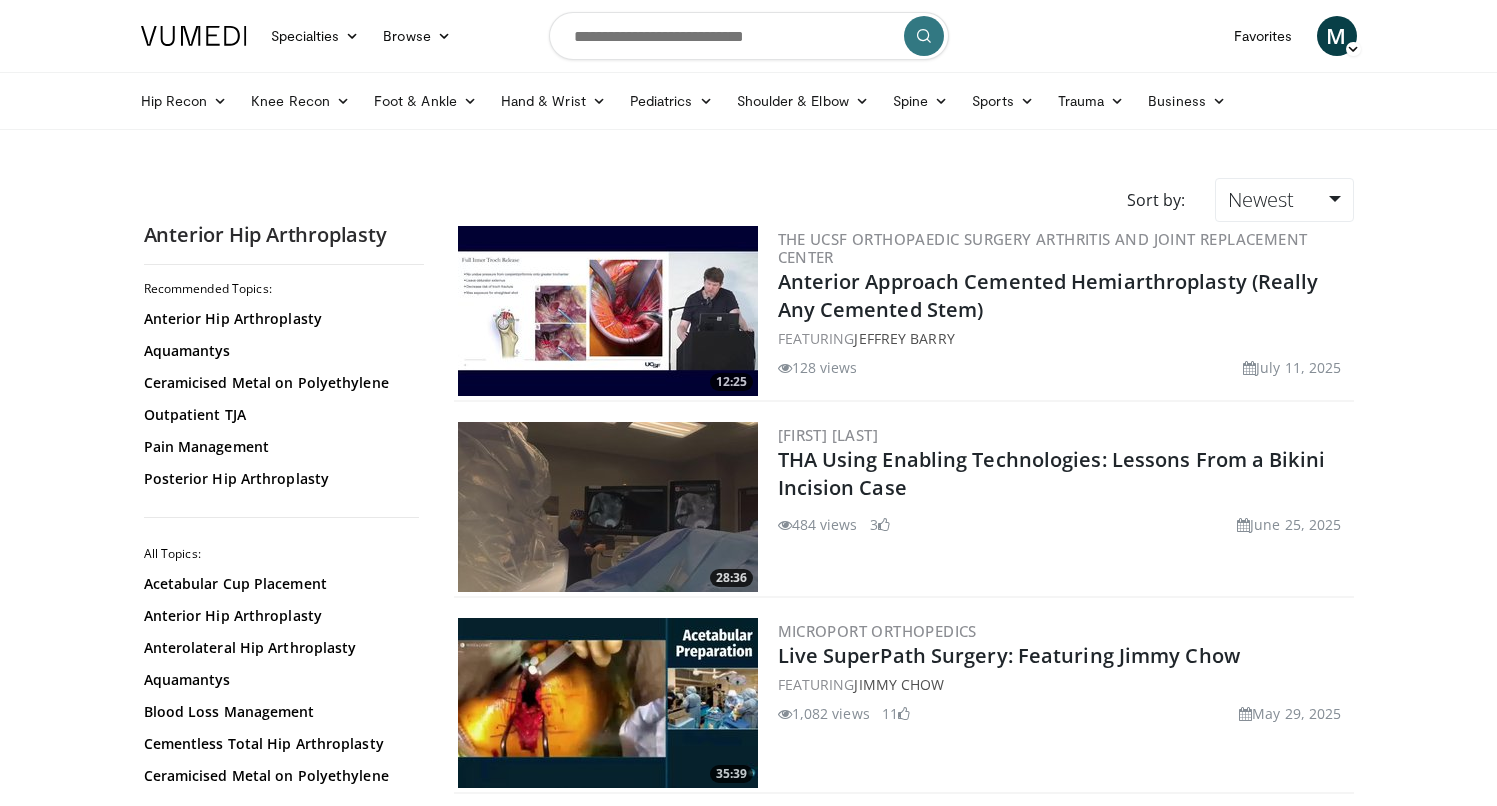 scroll, scrollTop: 0, scrollLeft: 0, axis: both 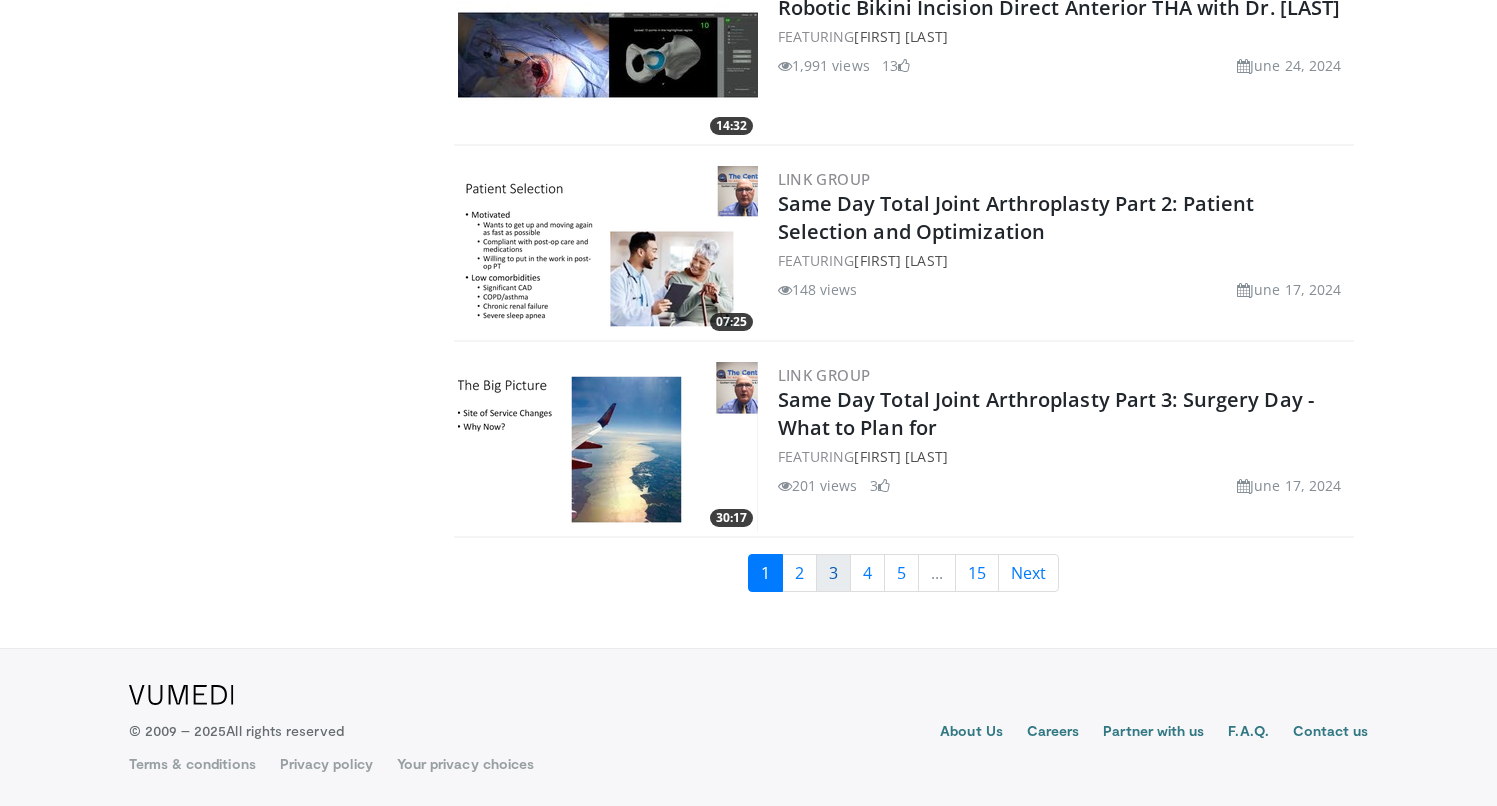 click on "3" at bounding box center (833, 573) 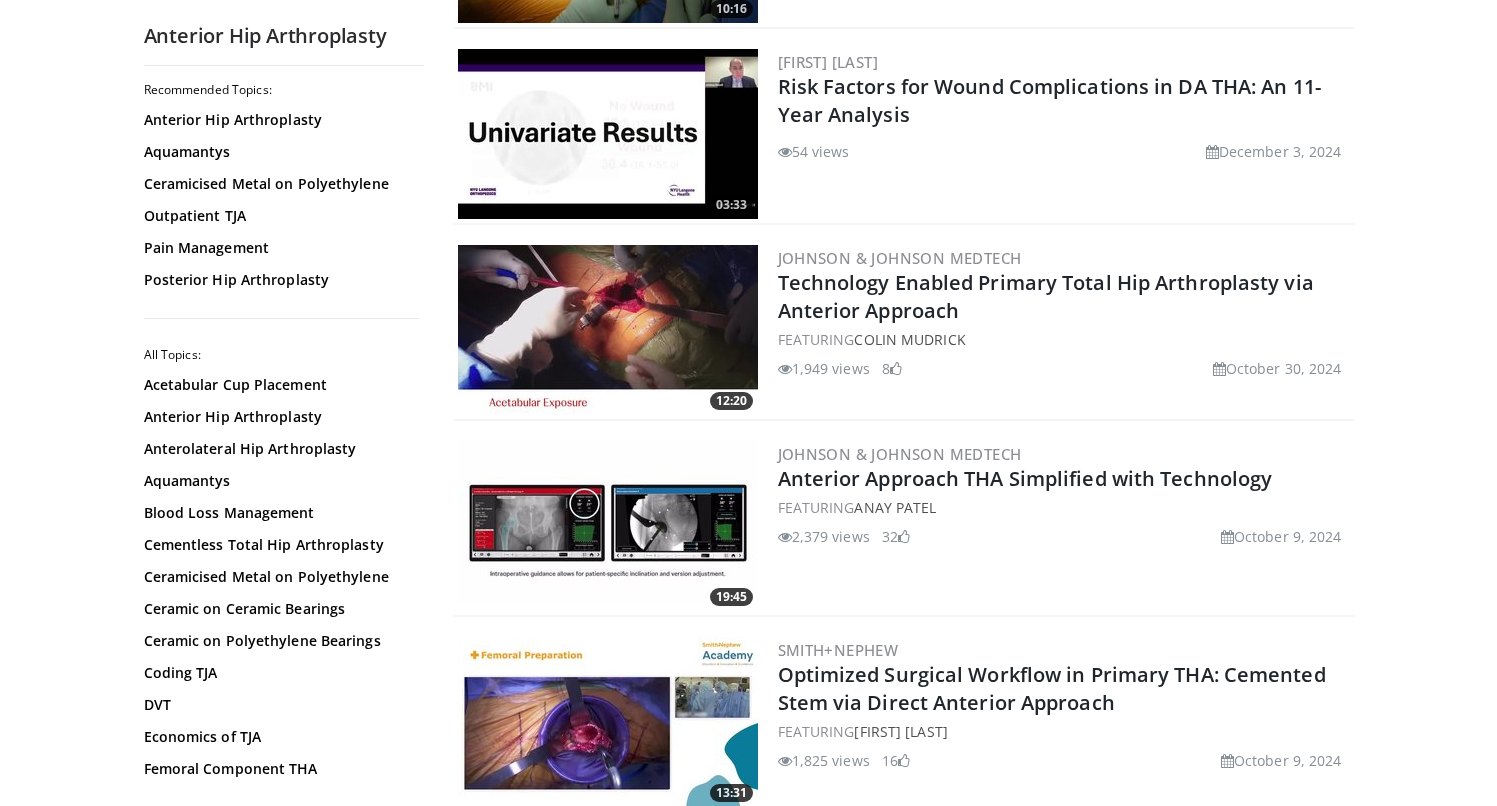 scroll, scrollTop: 1575, scrollLeft: 0, axis: vertical 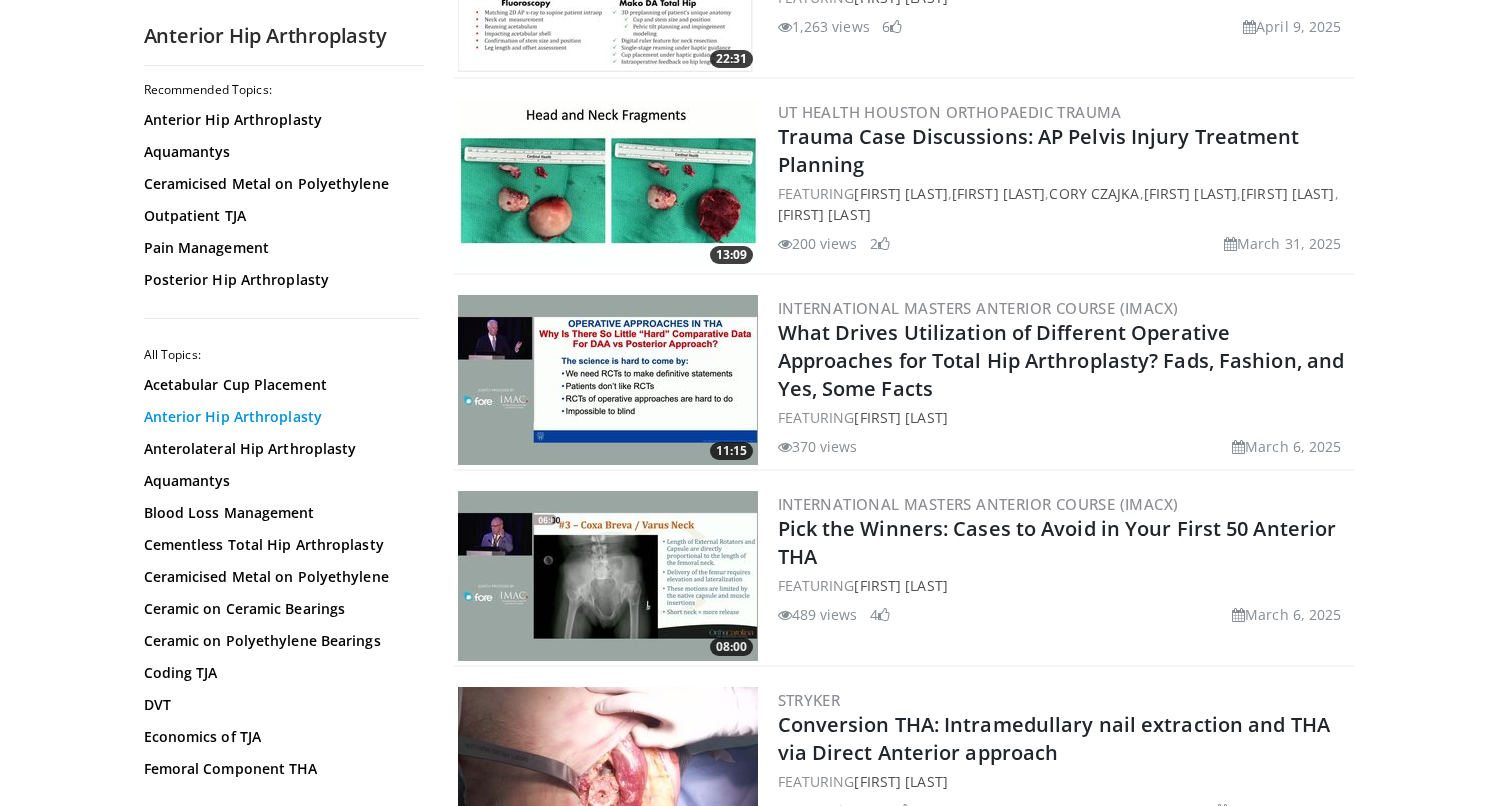click on "Anterior Hip Arthroplasty" at bounding box center [279, 417] 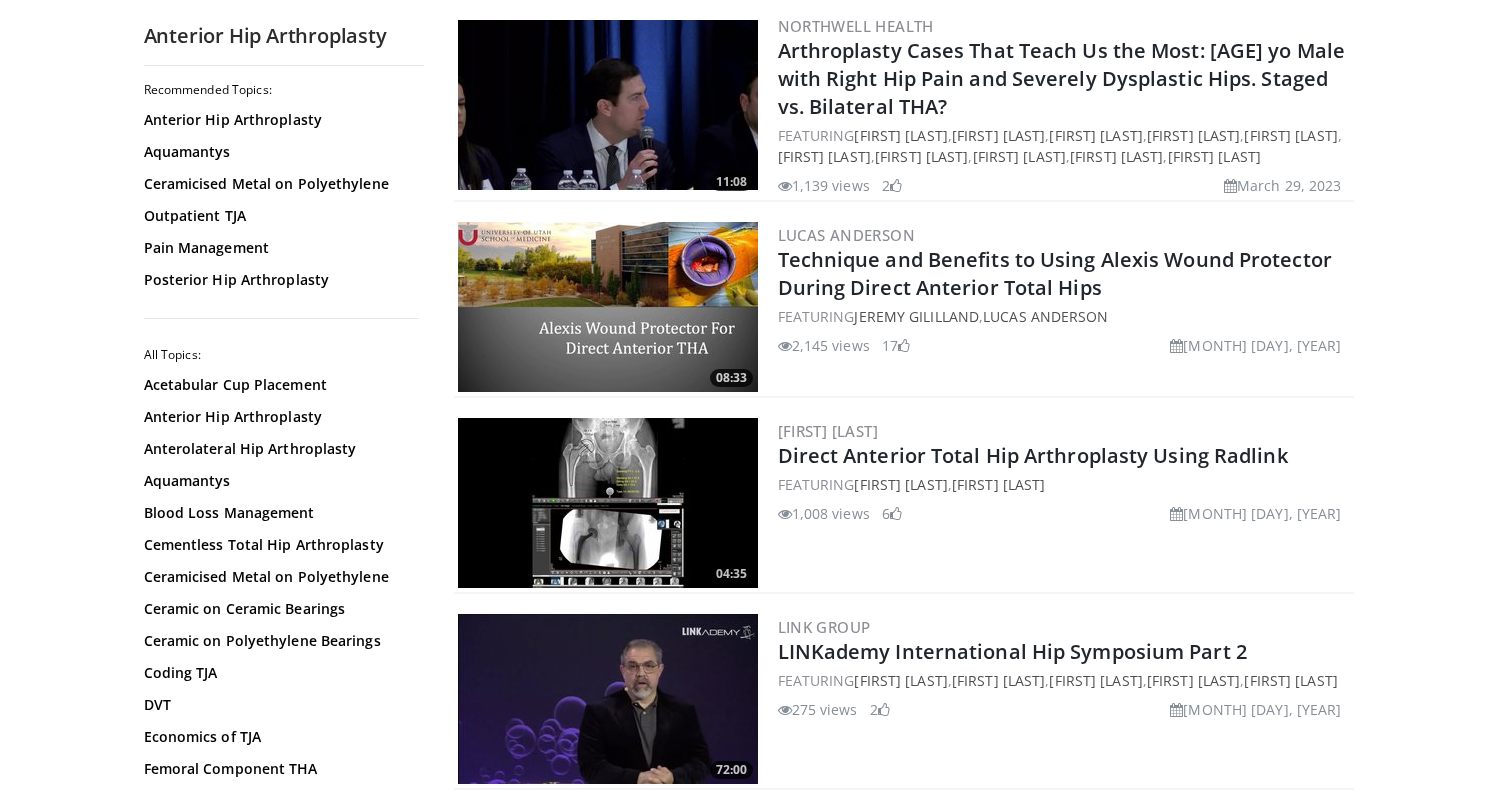 scroll, scrollTop: 803, scrollLeft: 0, axis: vertical 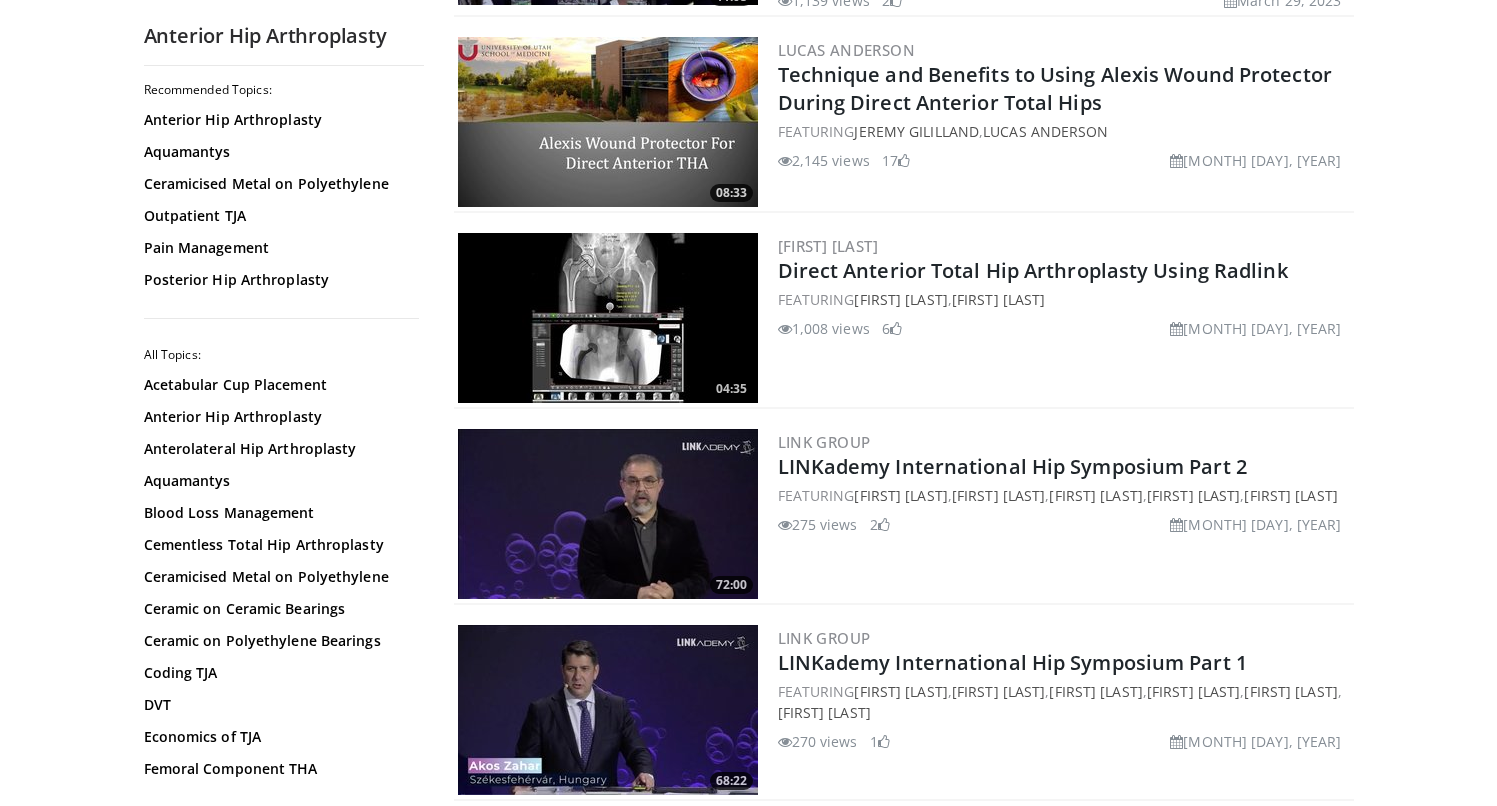click at bounding box center (608, 122) 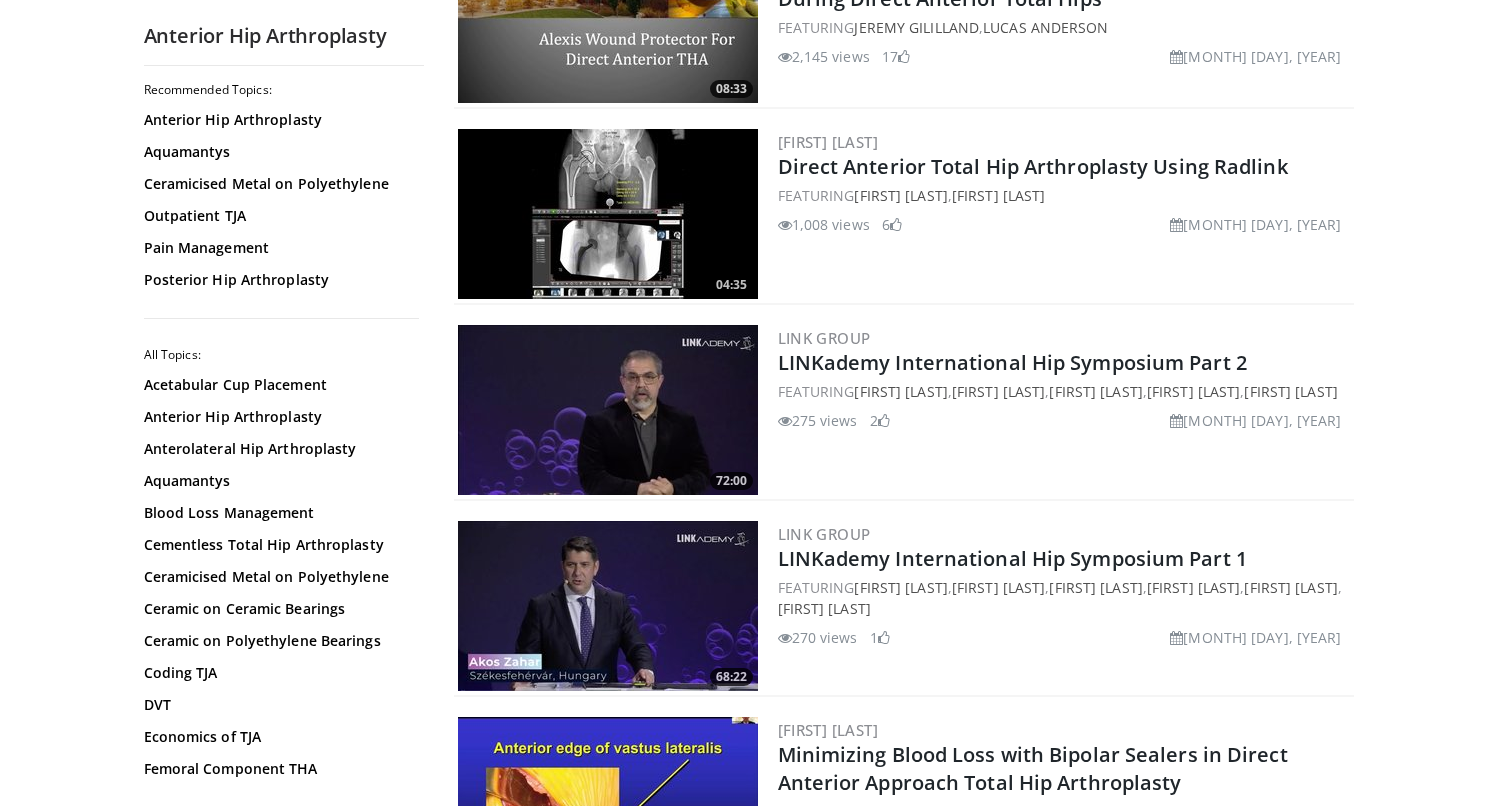 scroll, scrollTop: 919, scrollLeft: 0, axis: vertical 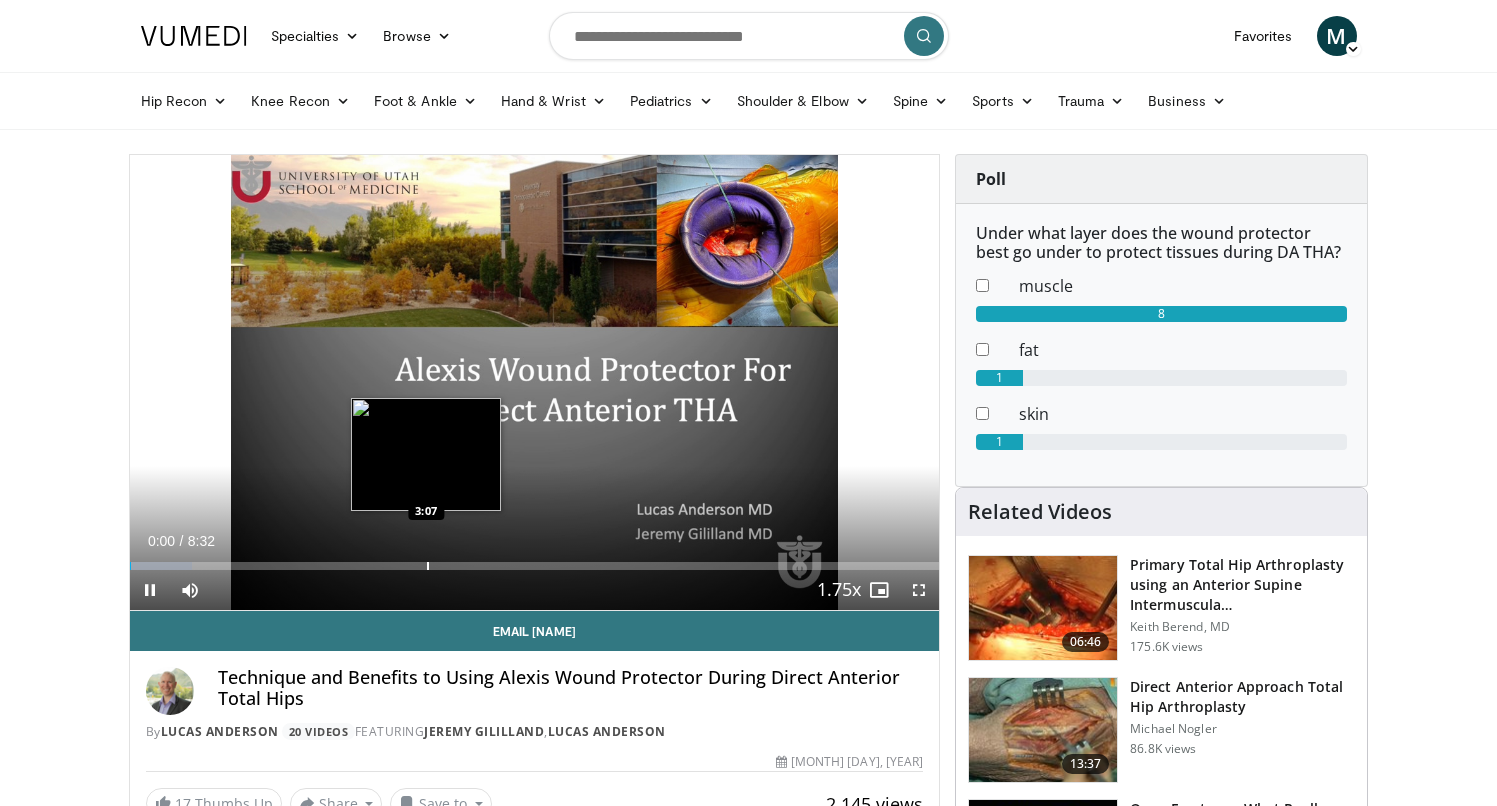 click at bounding box center [428, 566] 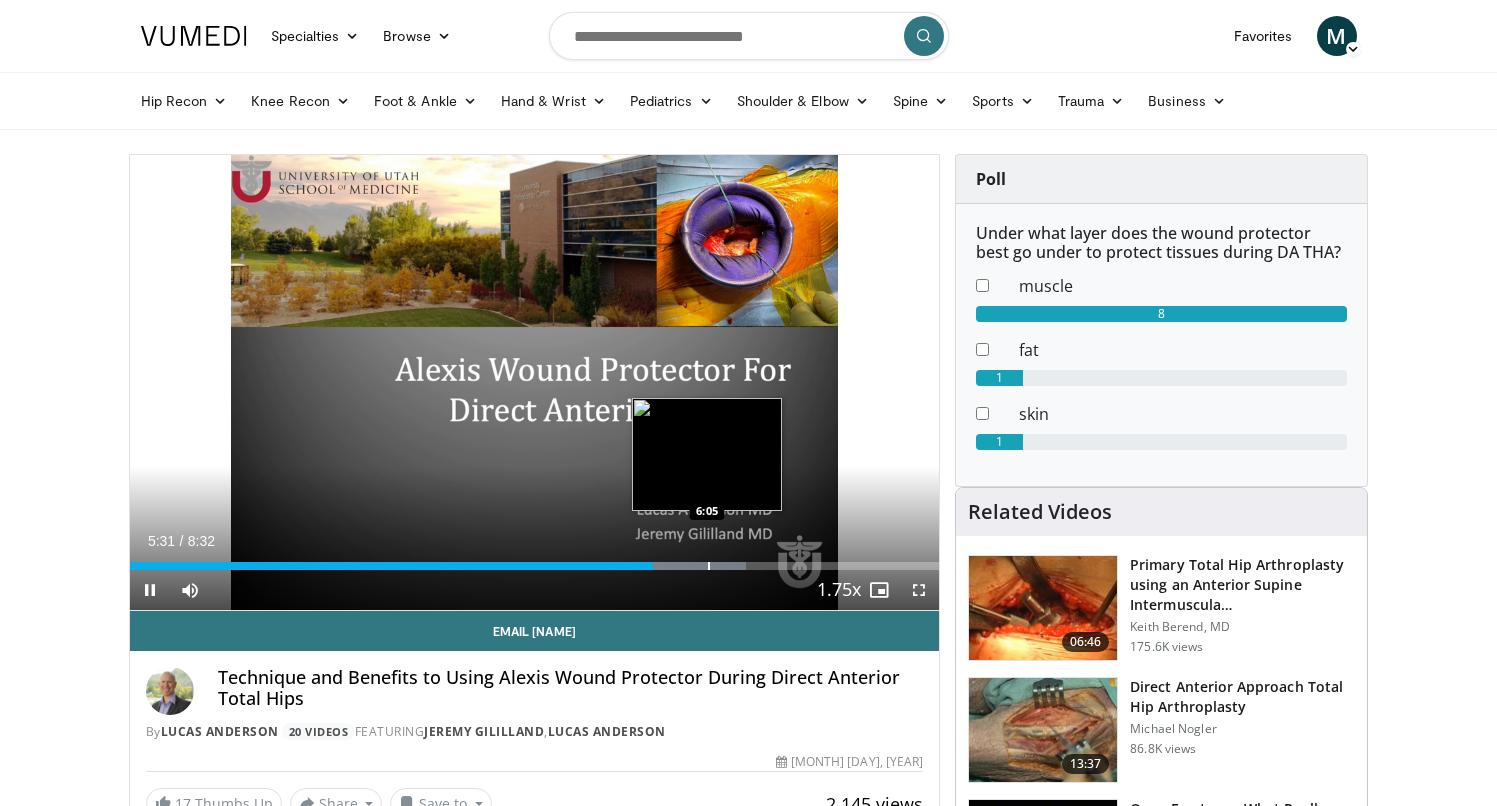click on "Loaded :  76.15% 5:31 6:05" at bounding box center [535, 560] 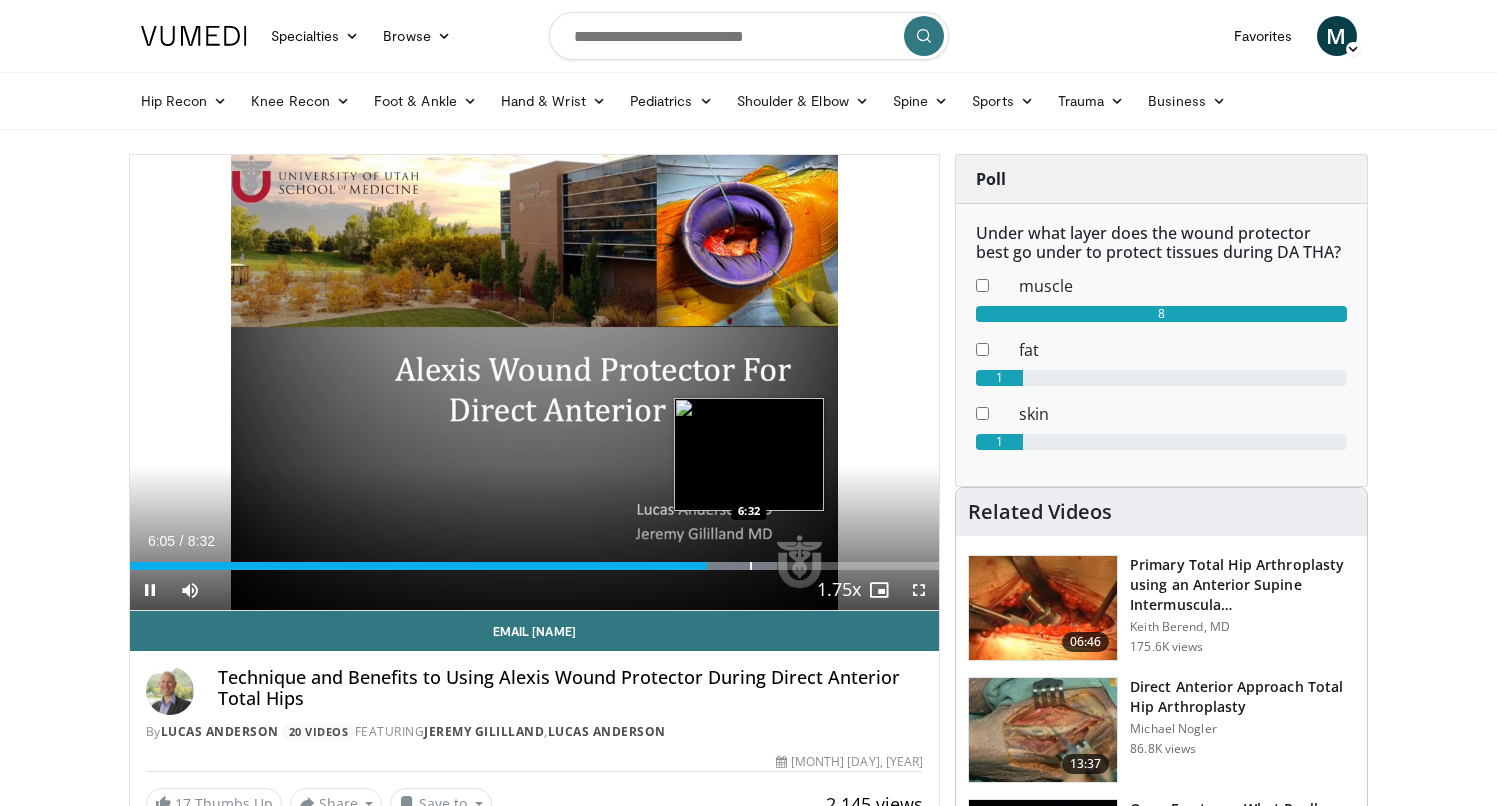 click at bounding box center (751, 566) 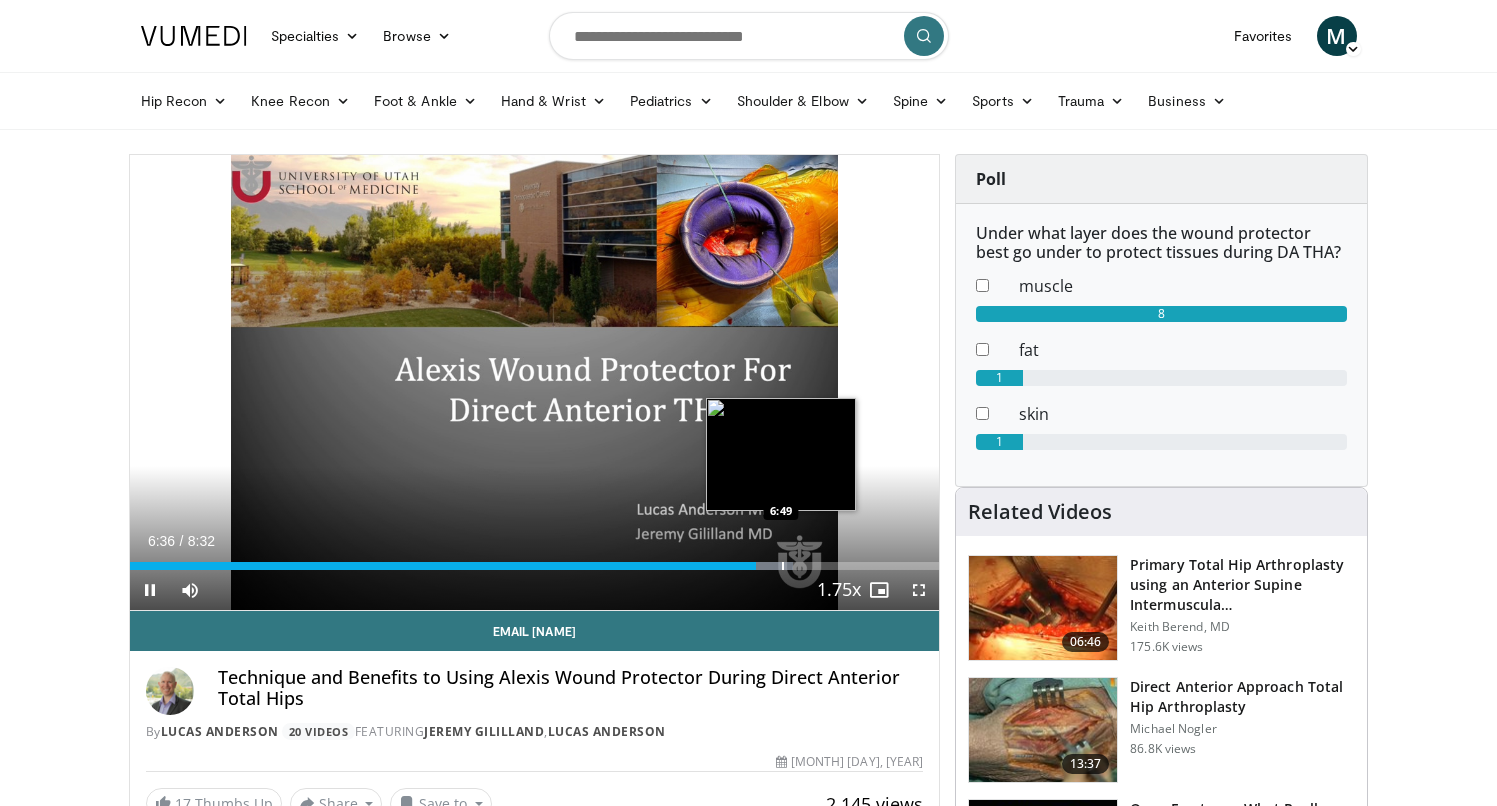 click at bounding box center [783, 566] 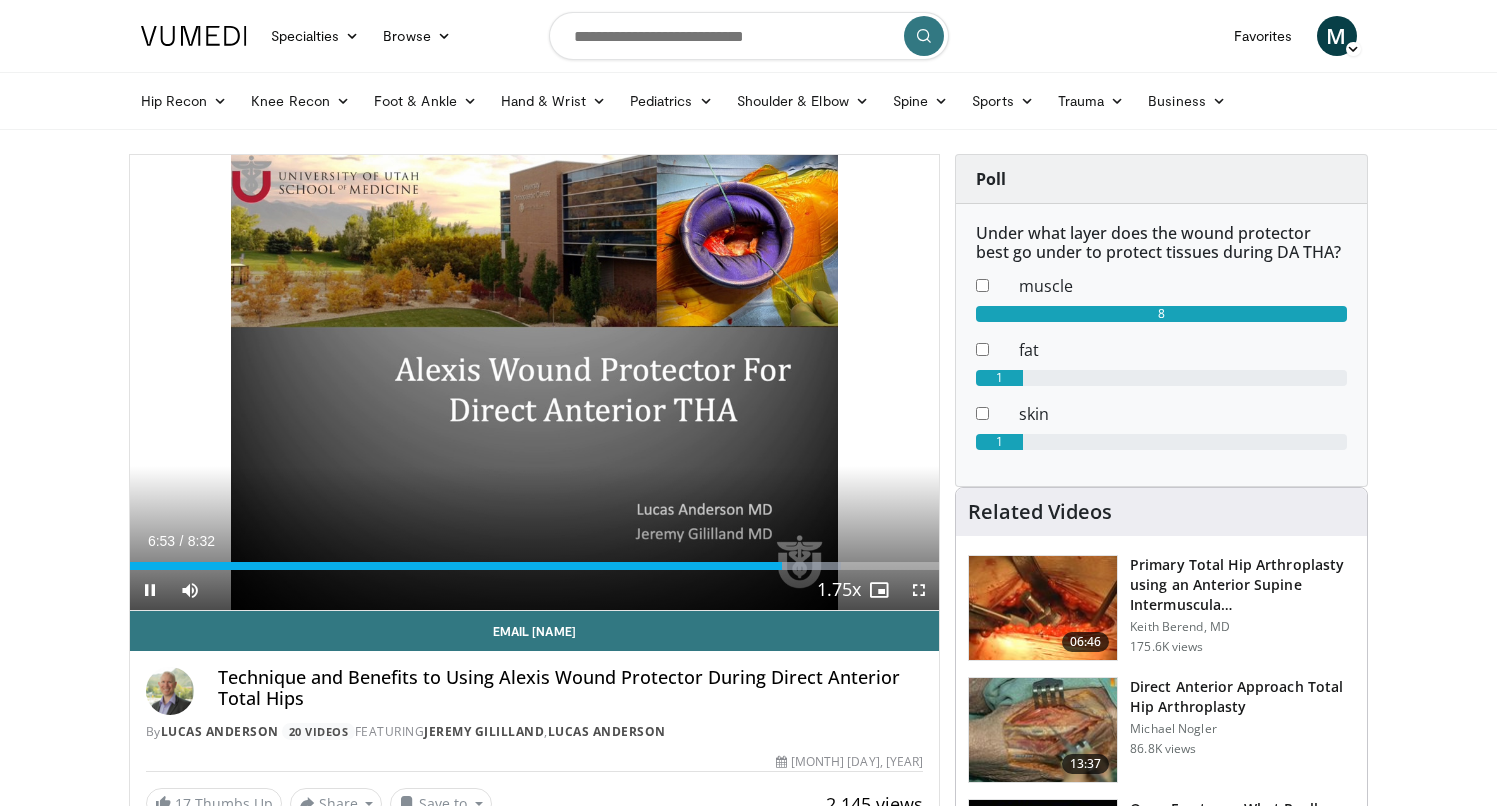 click on "Current Time  6:53 / Duration  8:32 Pause Skip Backward Skip Forward Mute Loaded :  87.86% 6:53 6:56 Stream Type  LIVE Seek to live, currently behind live LIVE   1.75x Playback Rate 0.5x 0.75x 1x 1.25x 1.5x 1.75x , selected 2x Chapters Chapters Descriptions descriptions off , selected Captions captions settings , opens captions settings dialog captions off , selected Audio Track en (Main) , selected Fullscreen Enable picture-in-picture mode" at bounding box center (535, 590) 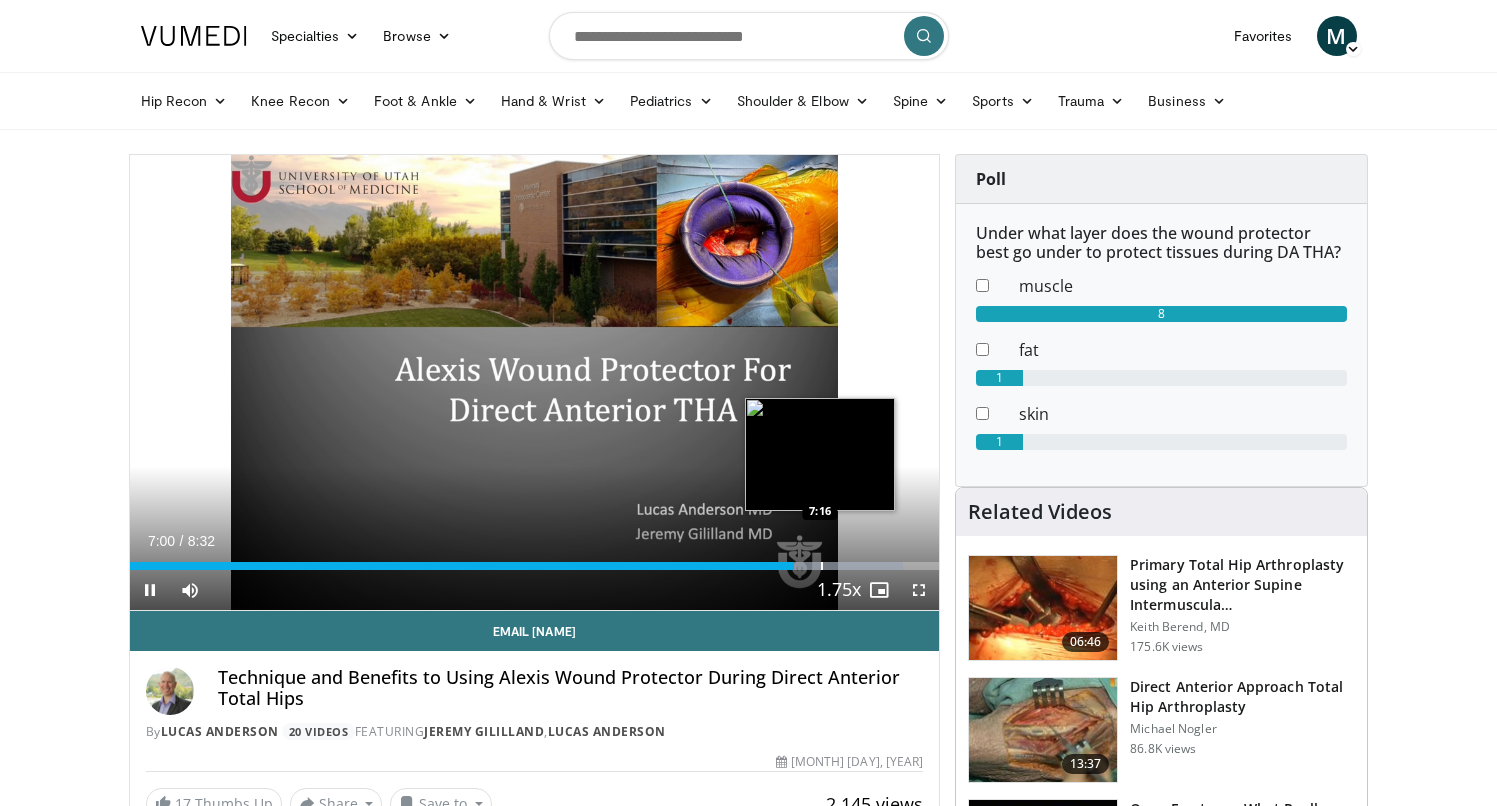 click on "Loaded :  95.51% 7:00 7:16" at bounding box center [535, 560] 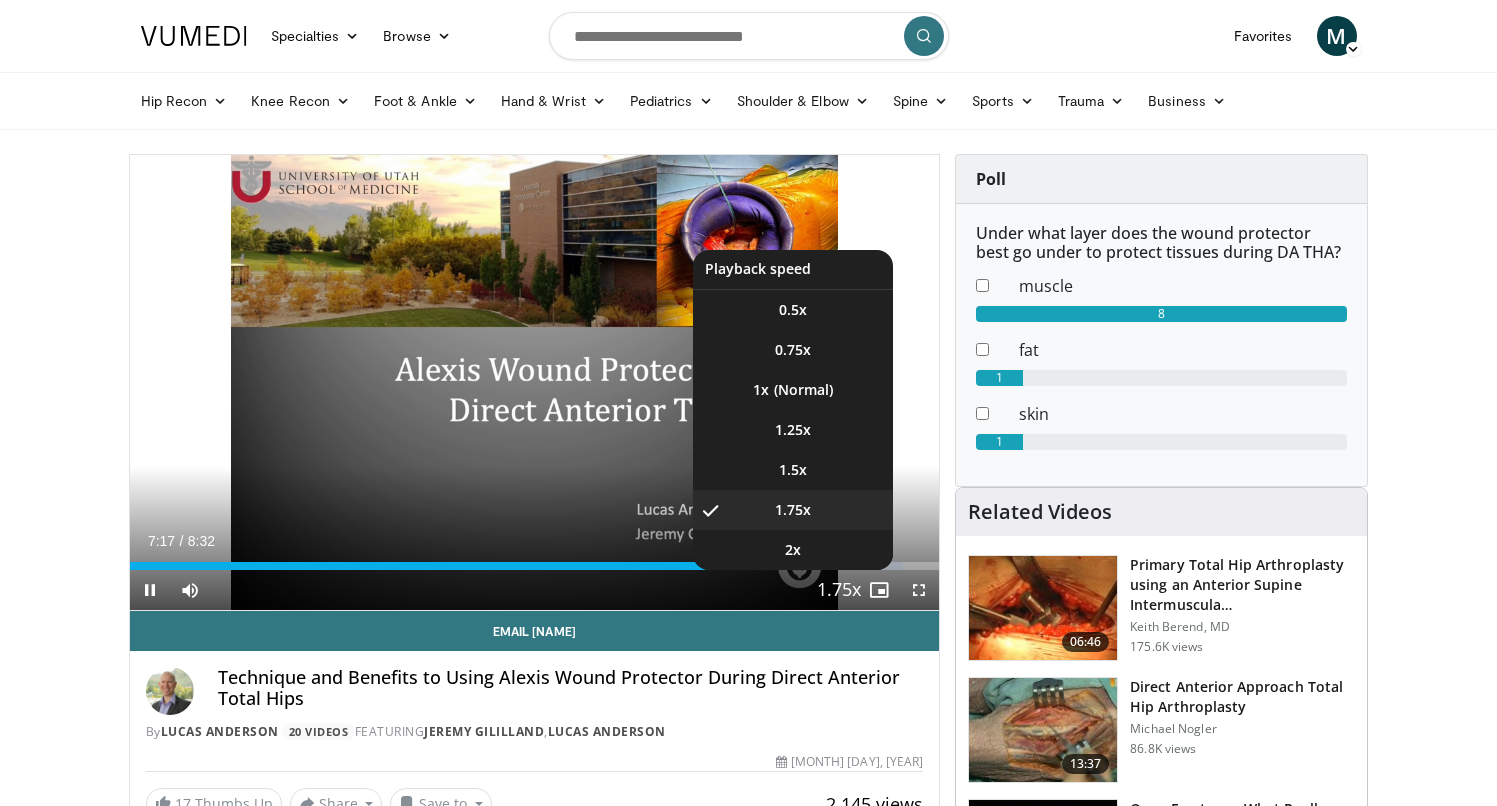 click on "Playback Rate" at bounding box center [839, 590] 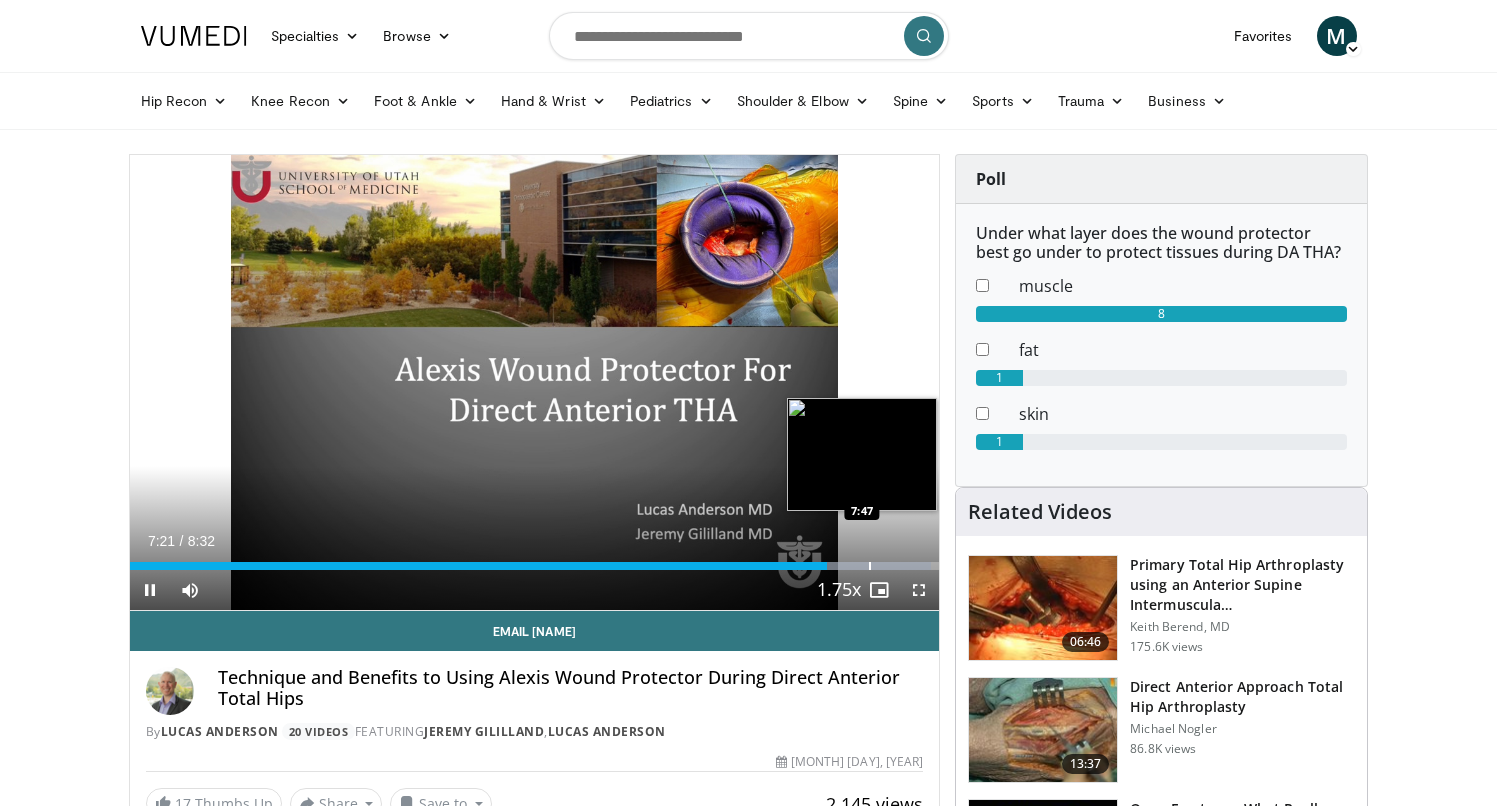 click on "Loaded :  99.02% 7:21 7:47" at bounding box center (535, 560) 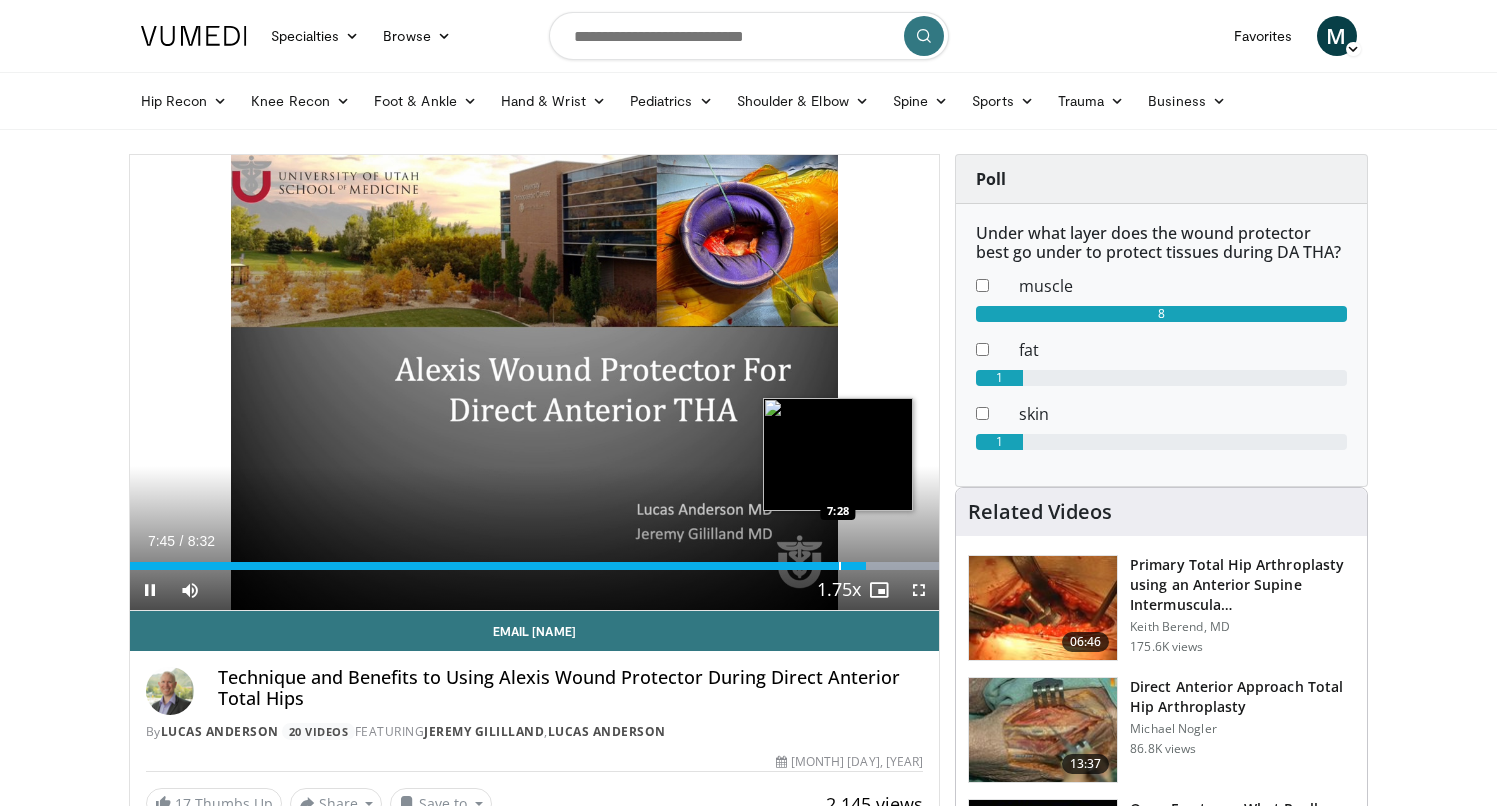 click on "Loaded :  100.00% 7:45 7:28" at bounding box center [535, 560] 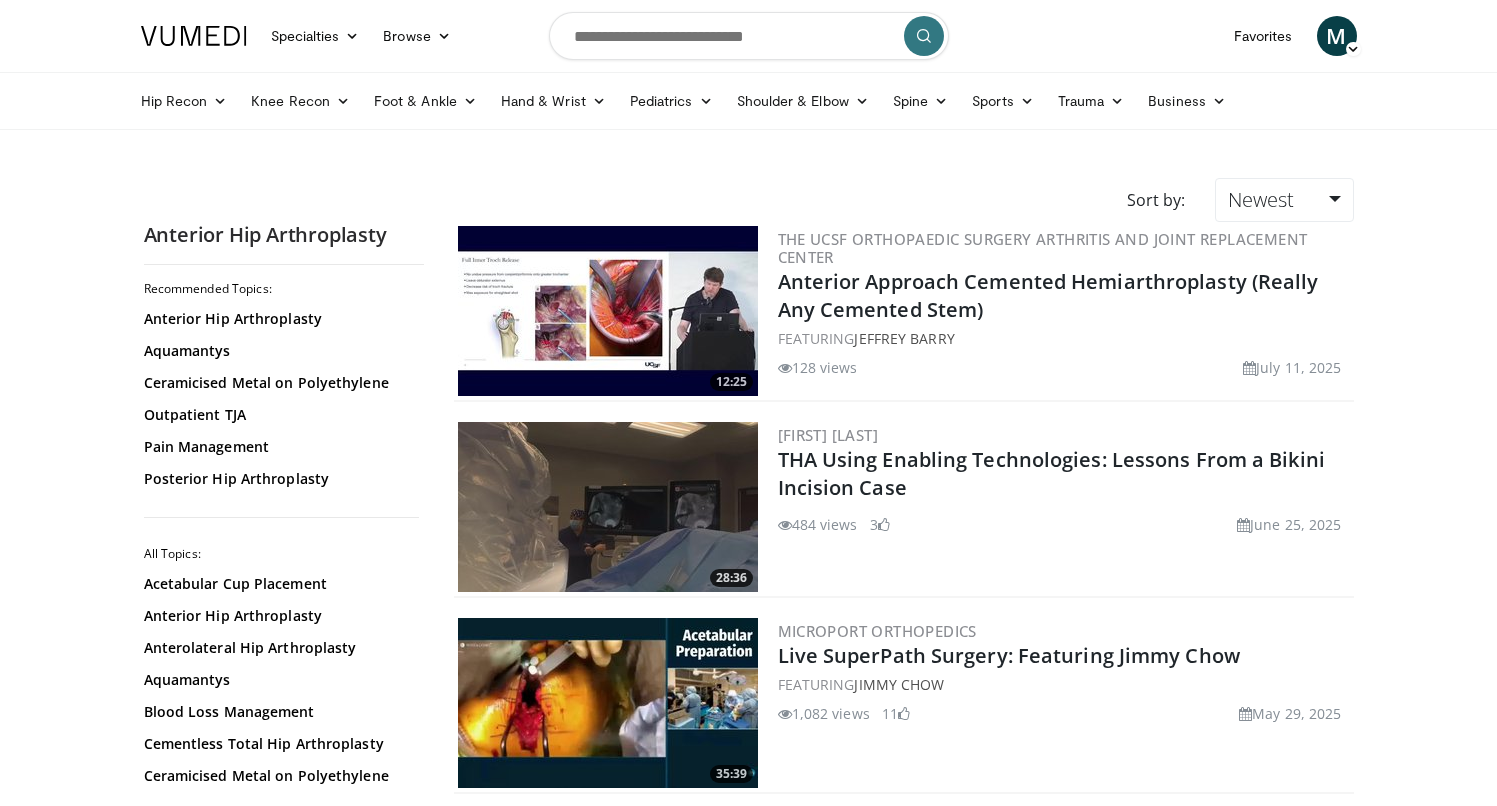 scroll, scrollTop: 0, scrollLeft: 0, axis: both 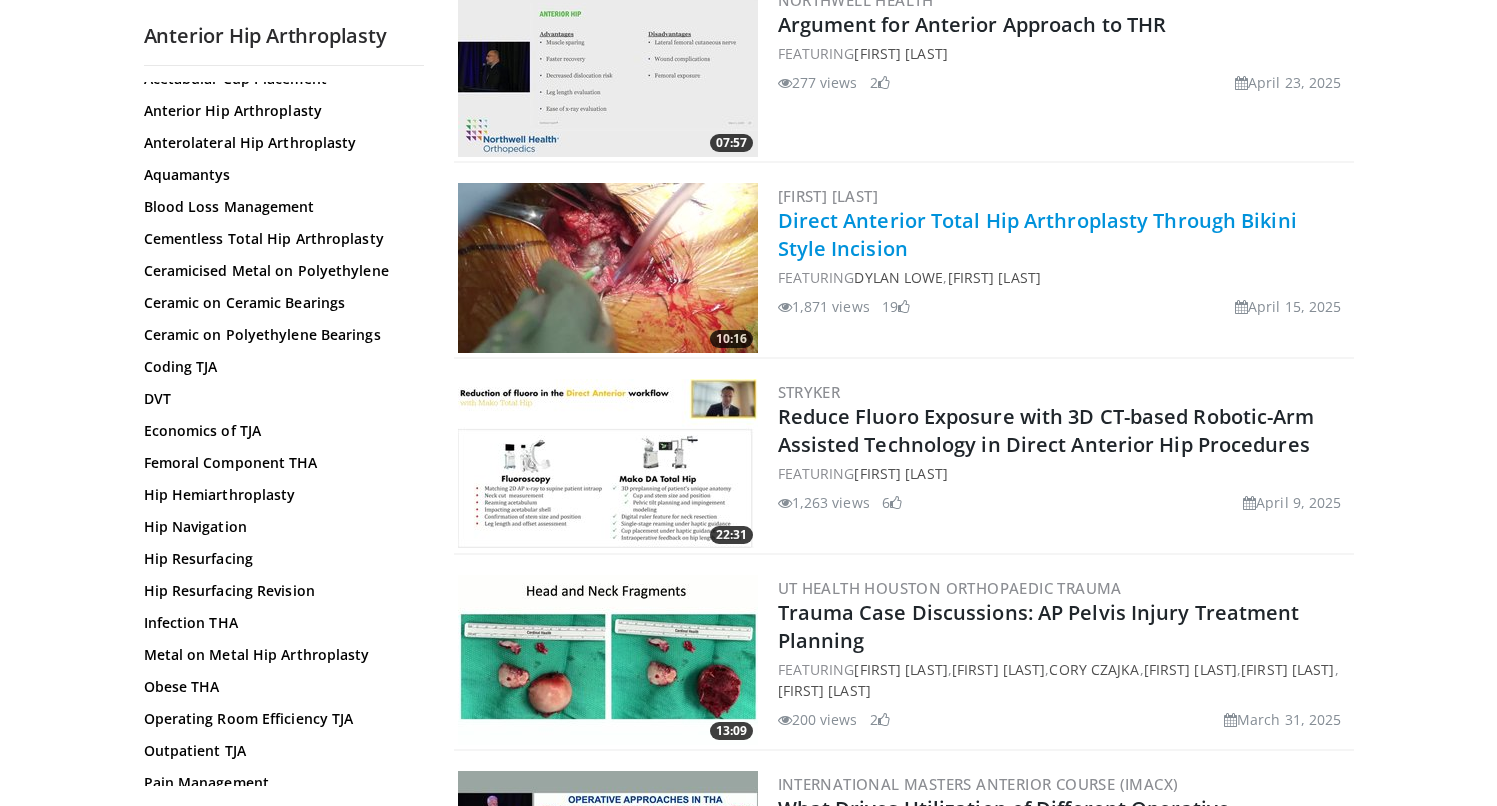 click on "Direct Anterior Total Hip Arthroplasty Through Bikini Style Incision" at bounding box center (1037, 234) 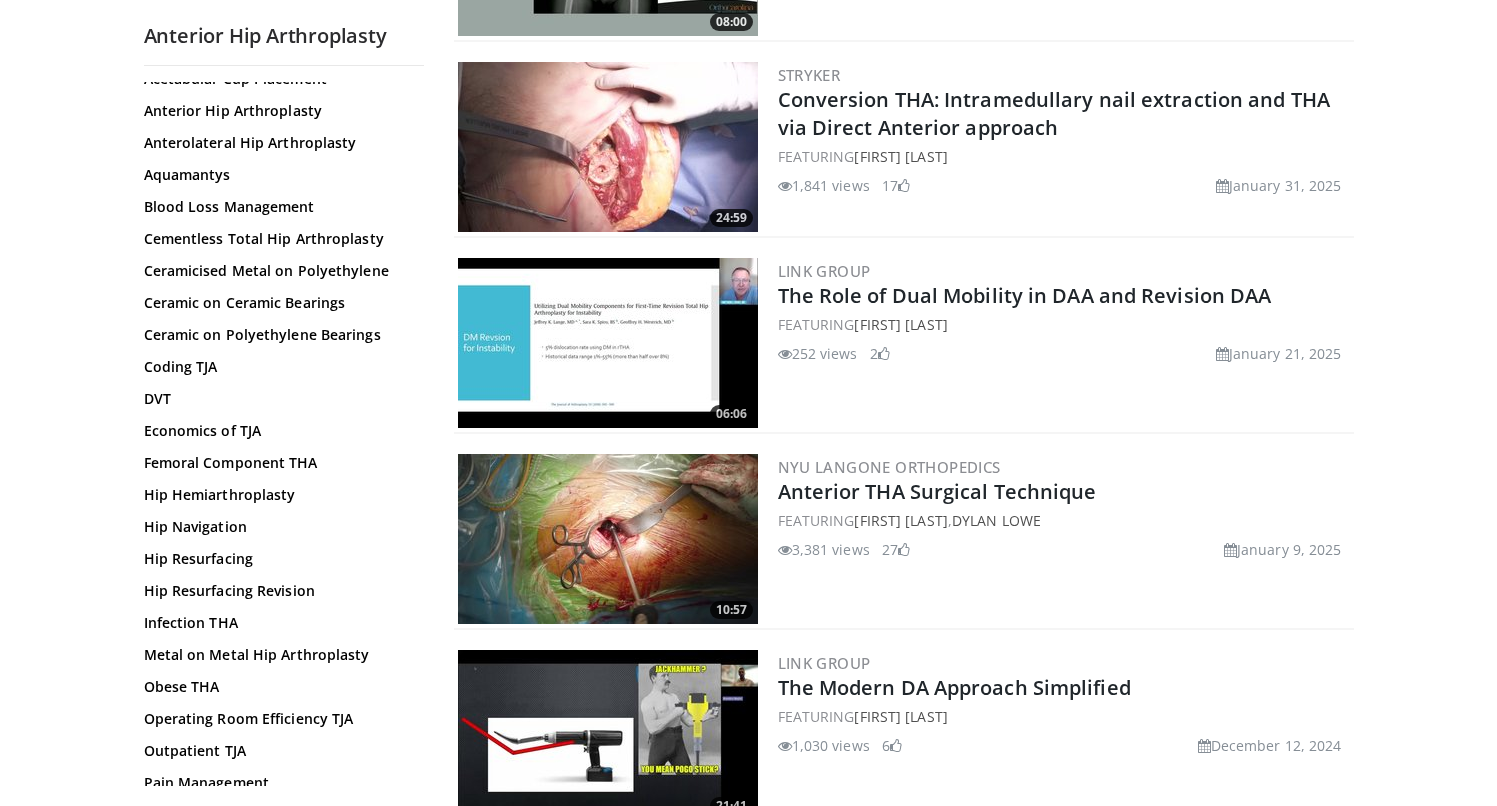 scroll, scrollTop: 1937, scrollLeft: 0, axis: vertical 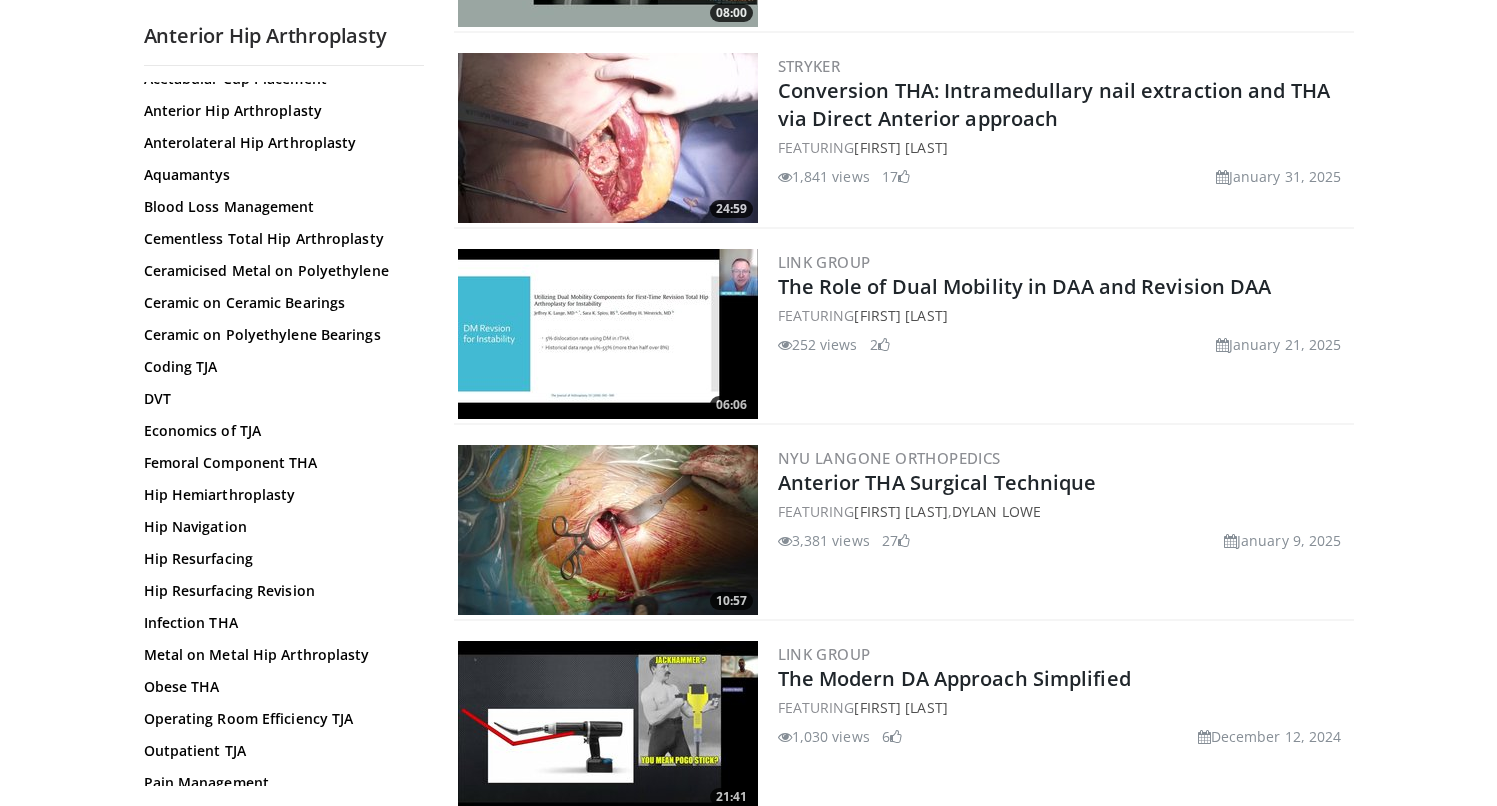 click at bounding box center (608, 530) 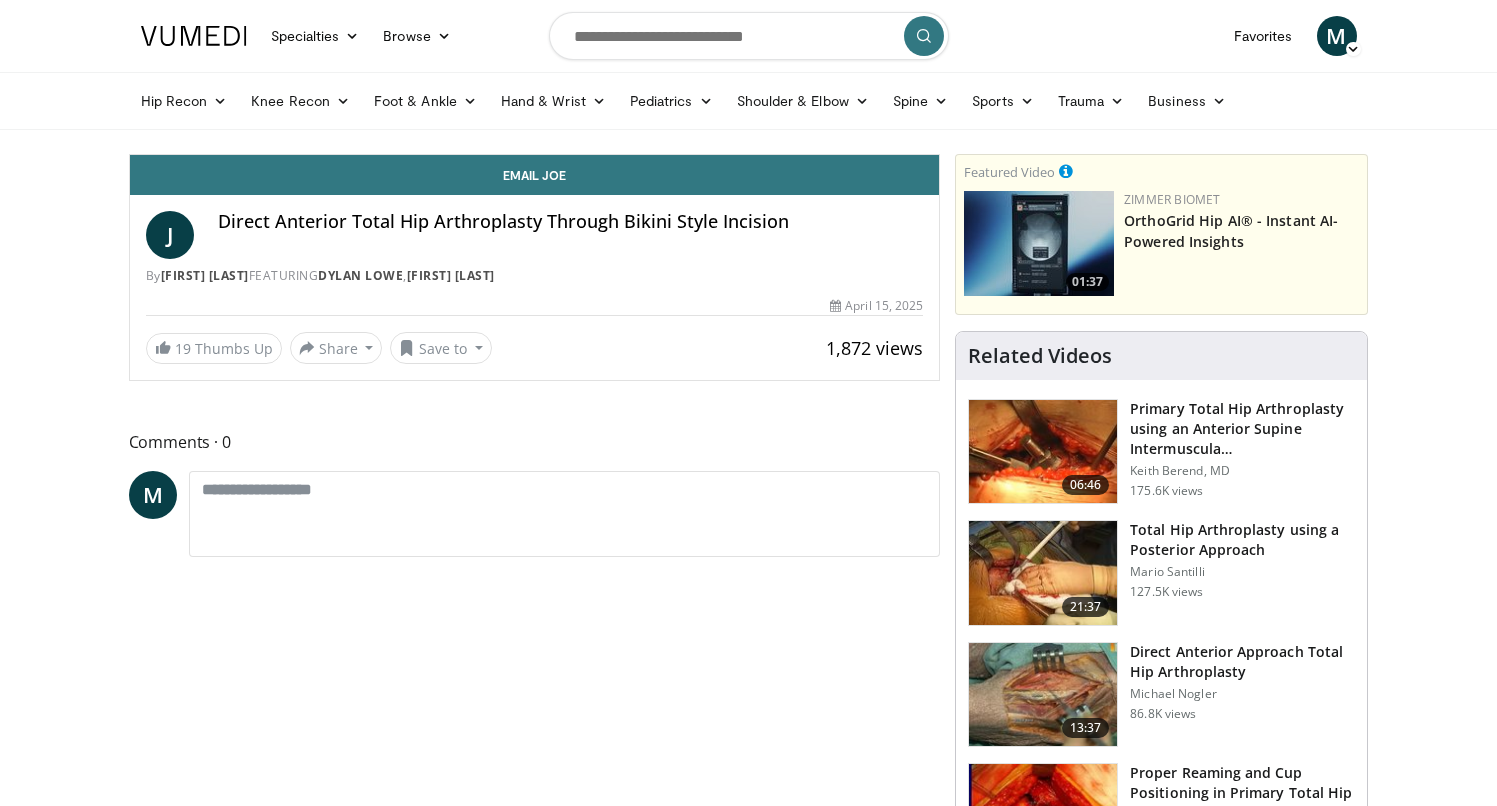 scroll, scrollTop: 0, scrollLeft: 0, axis: both 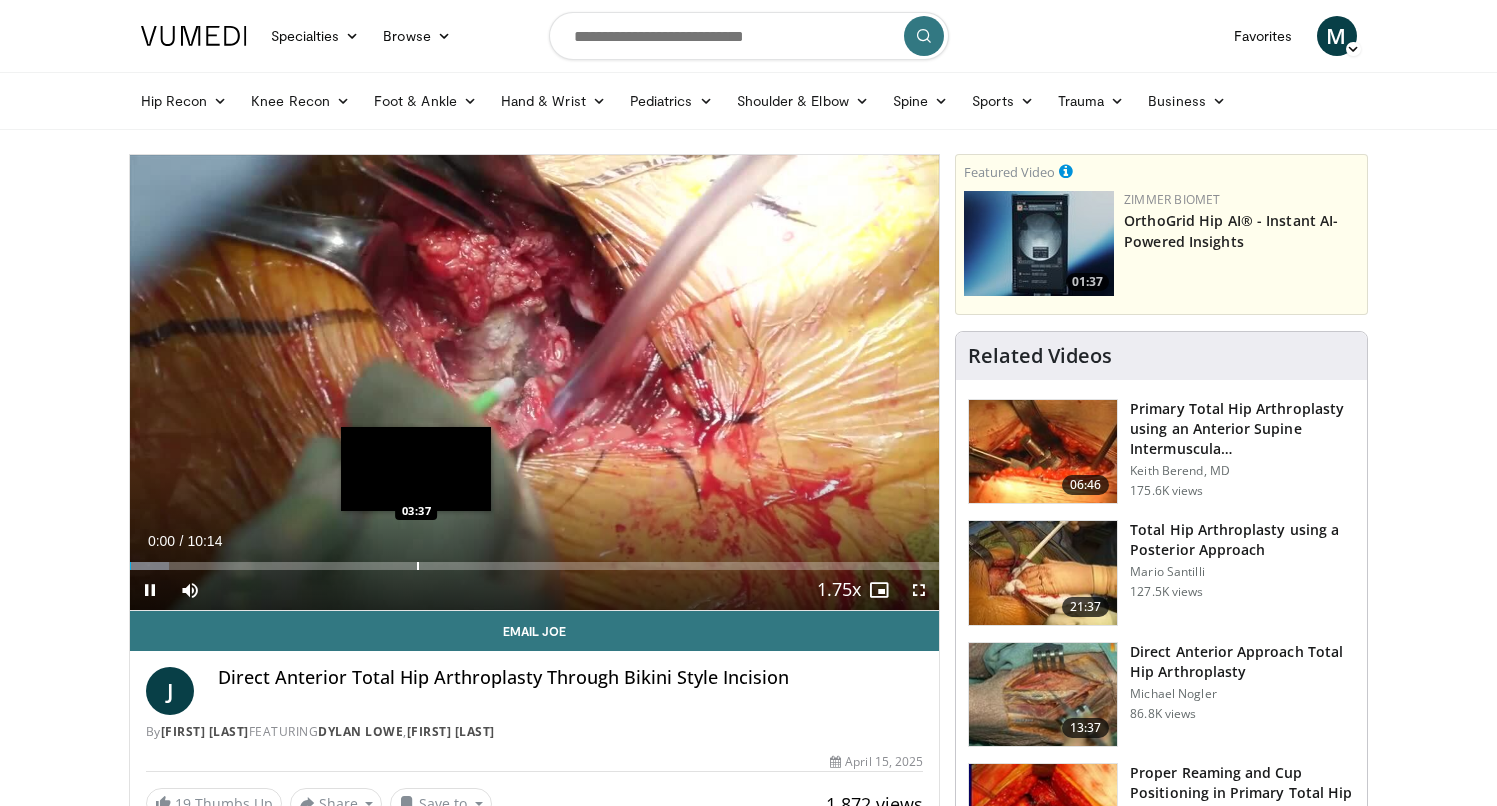 click at bounding box center [418, 566] 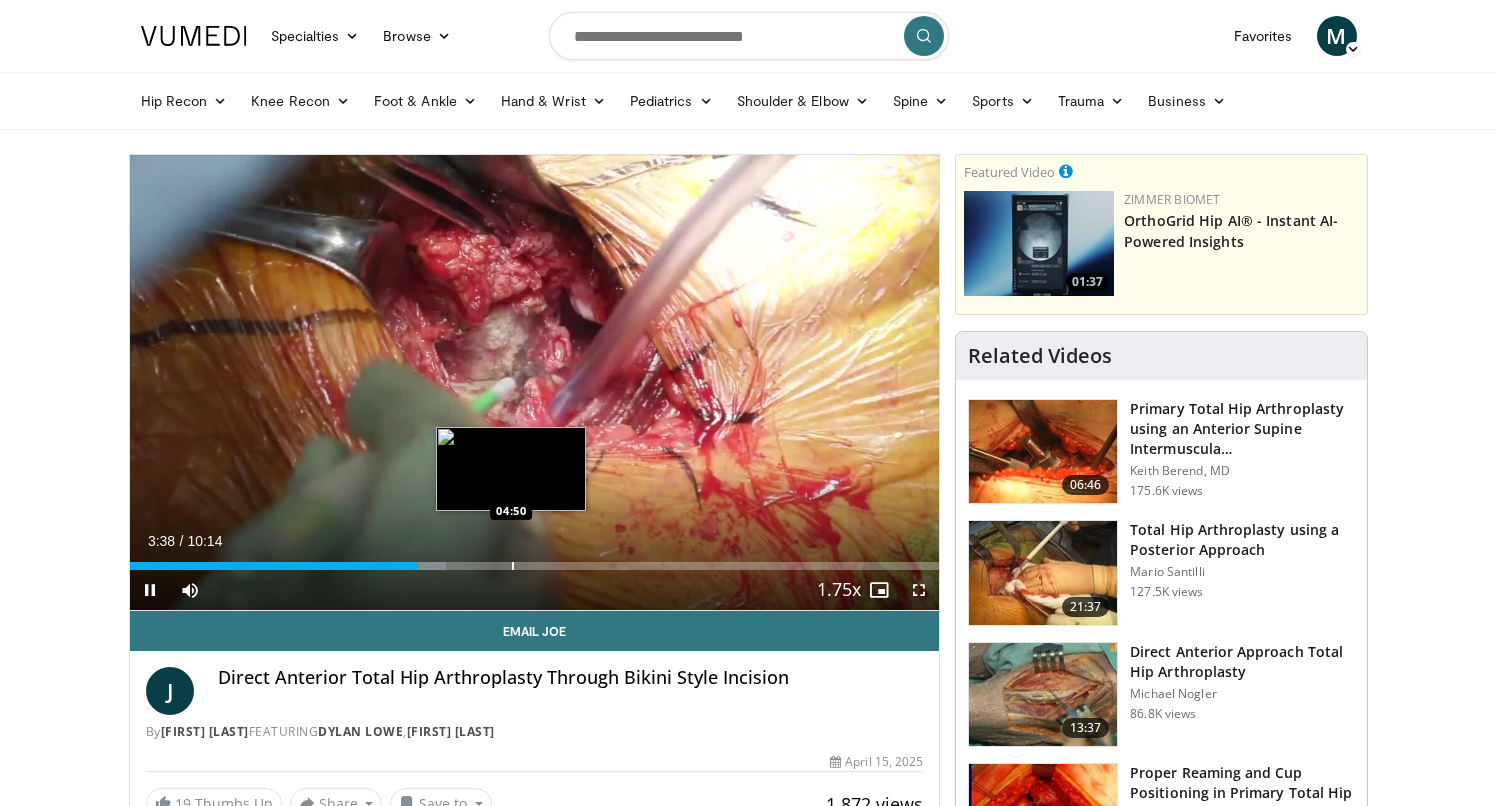 click at bounding box center (513, 566) 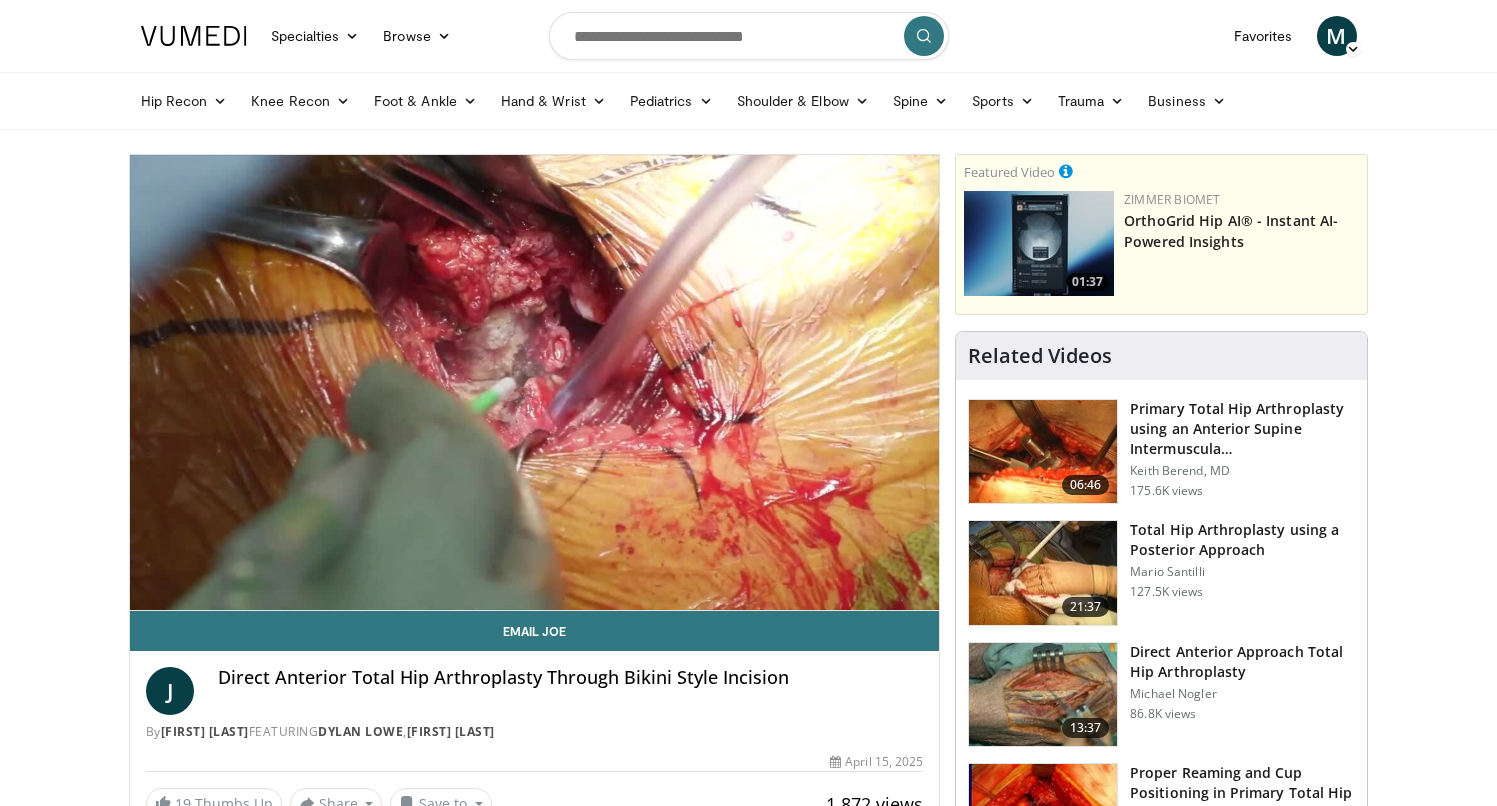click on "10 seconds
Tap to unmute" at bounding box center [535, 382] 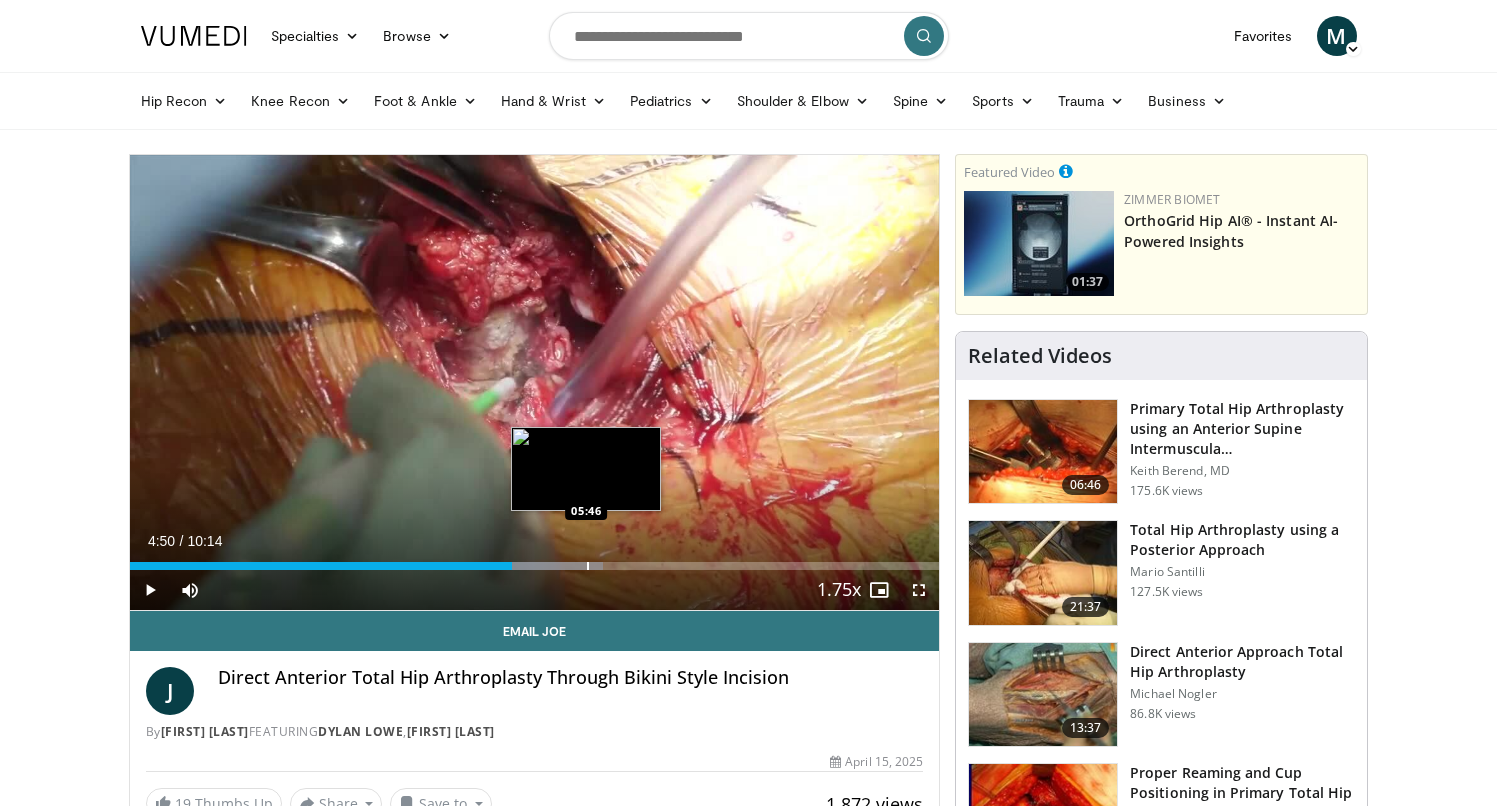 click at bounding box center [557, 566] 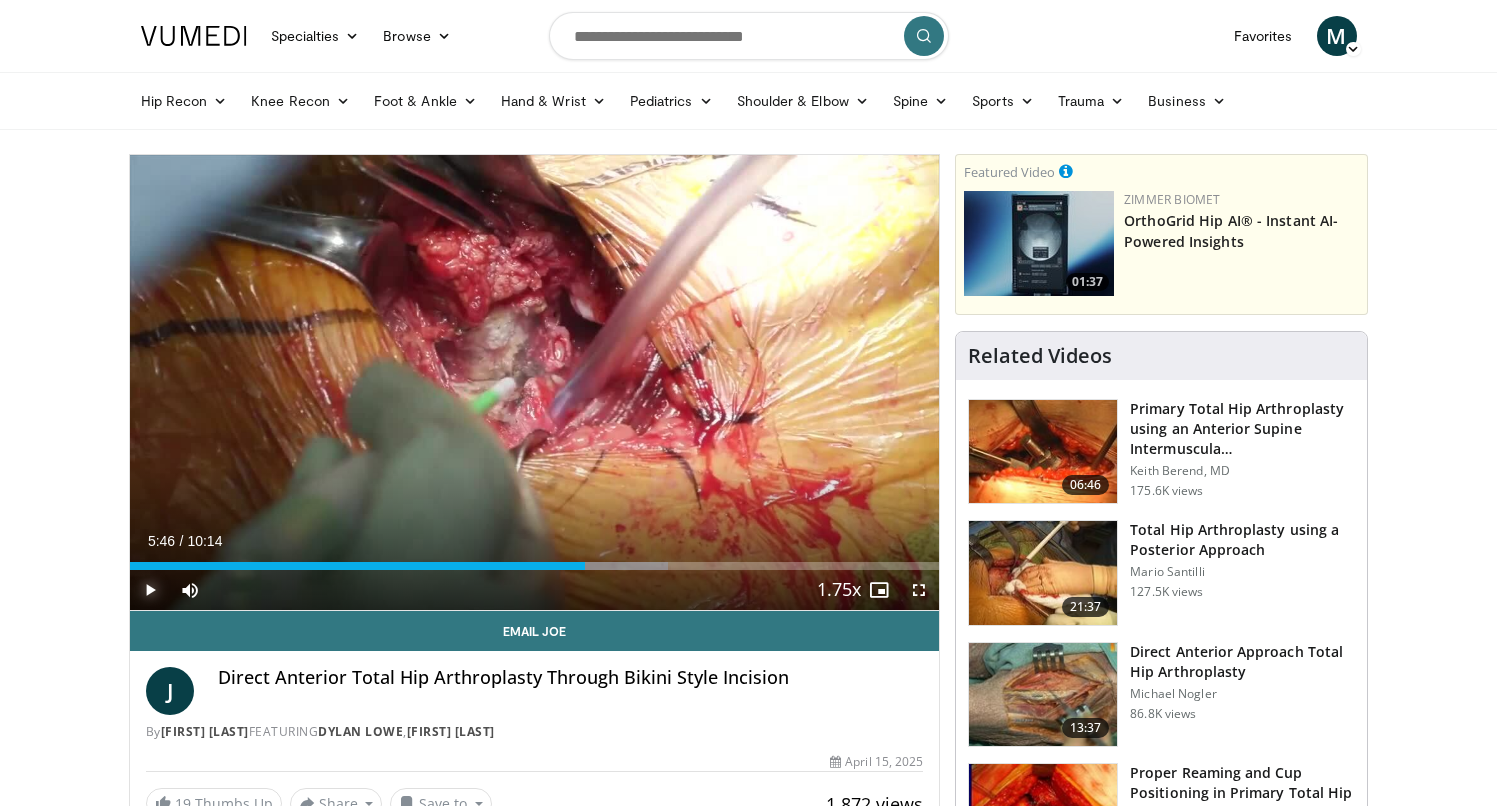 click at bounding box center (150, 590) 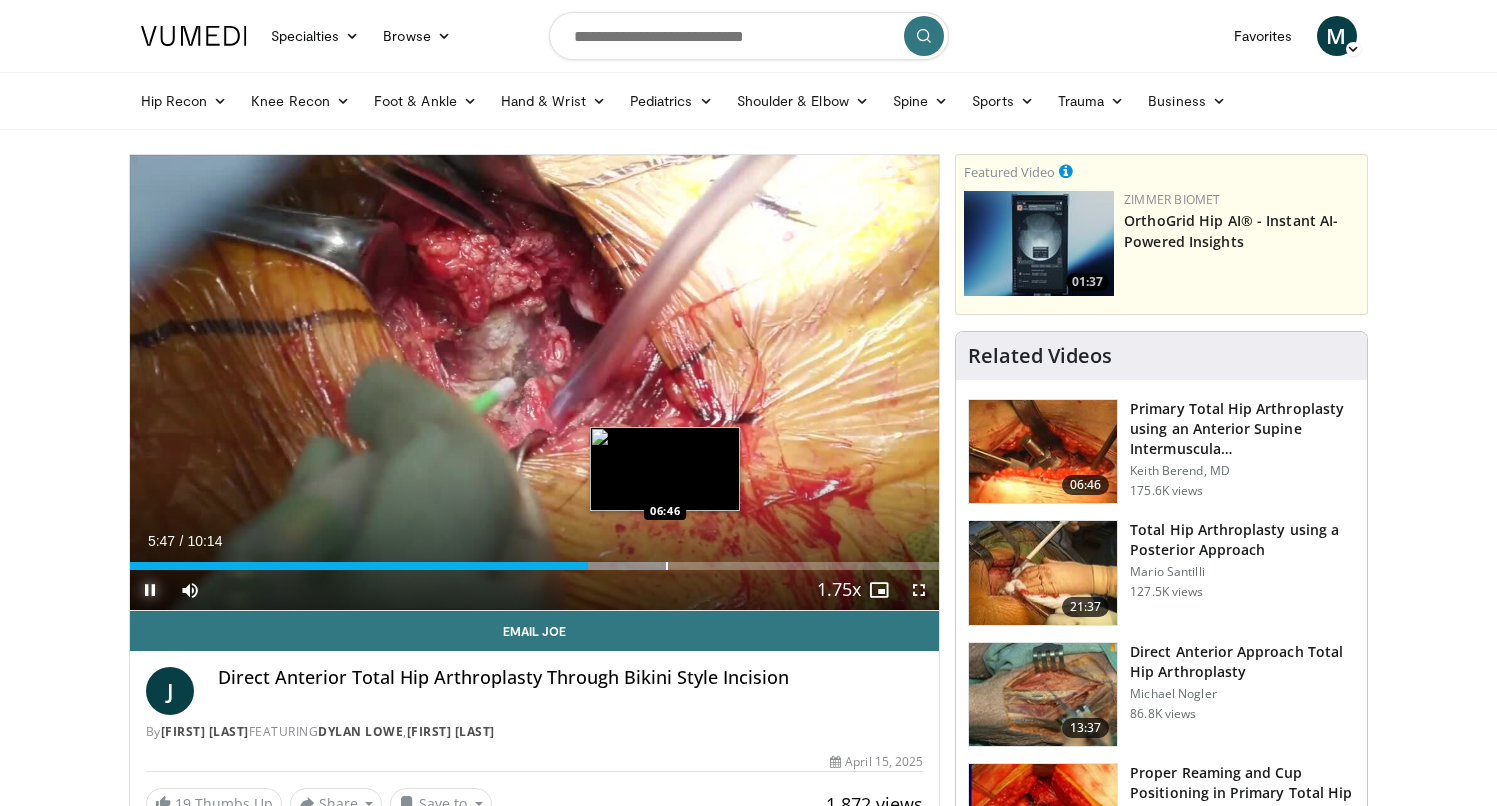 click at bounding box center [667, 566] 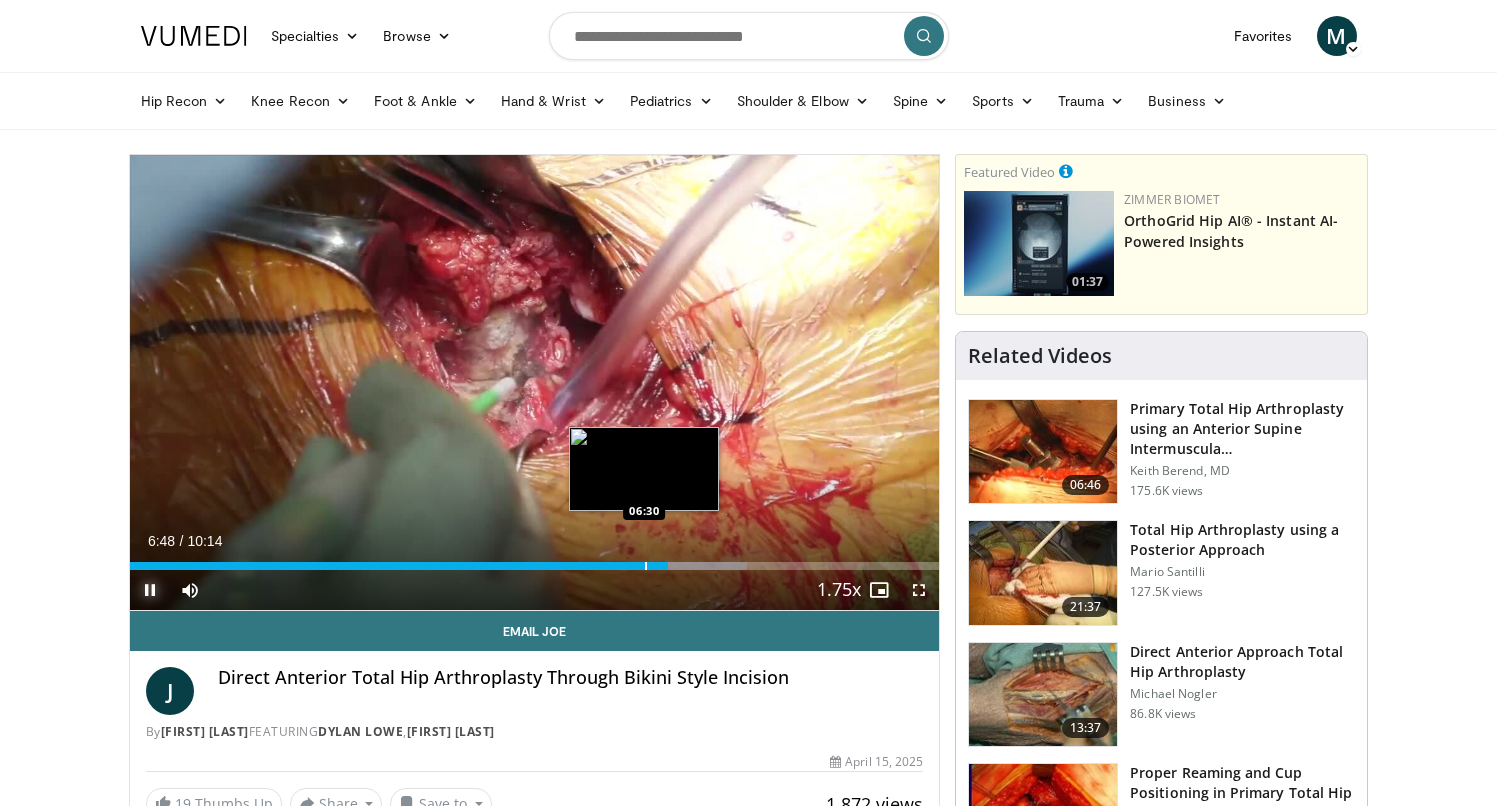 click on "Loaded :  76.30% 06:48 06:30" at bounding box center [535, 560] 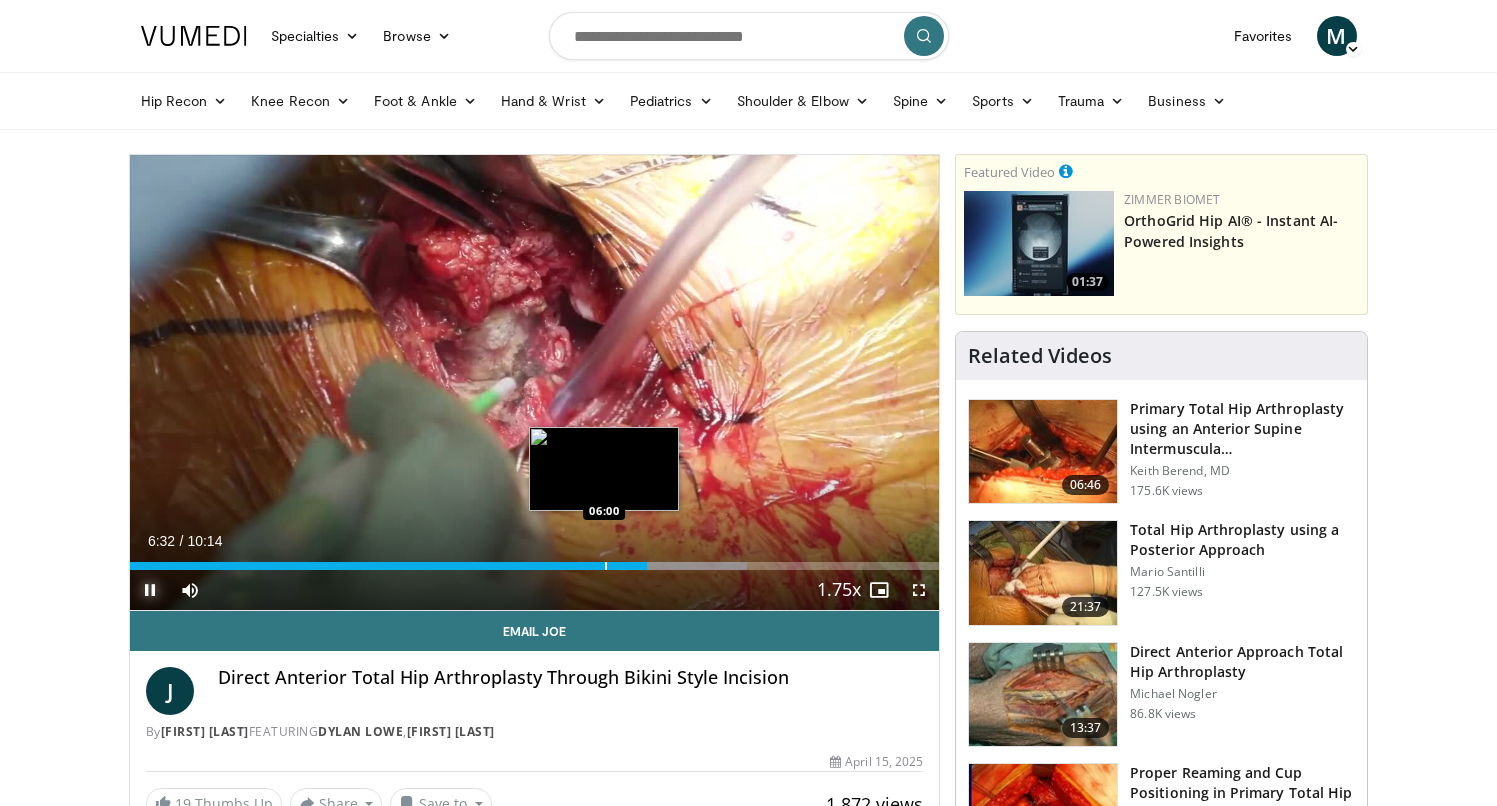 click at bounding box center (606, 566) 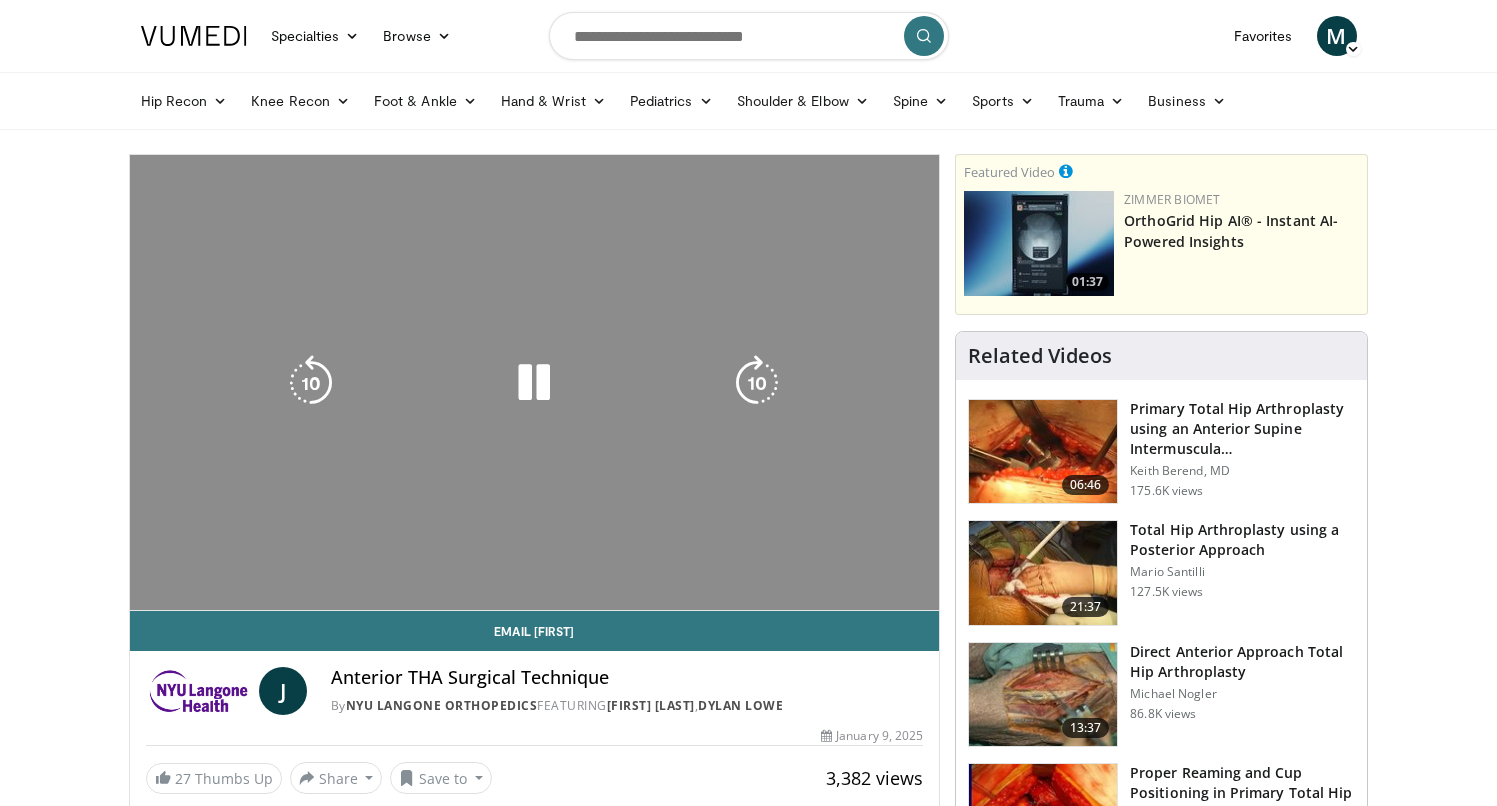 scroll, scrollTop: 0, scrollLeft: 0, axis: both 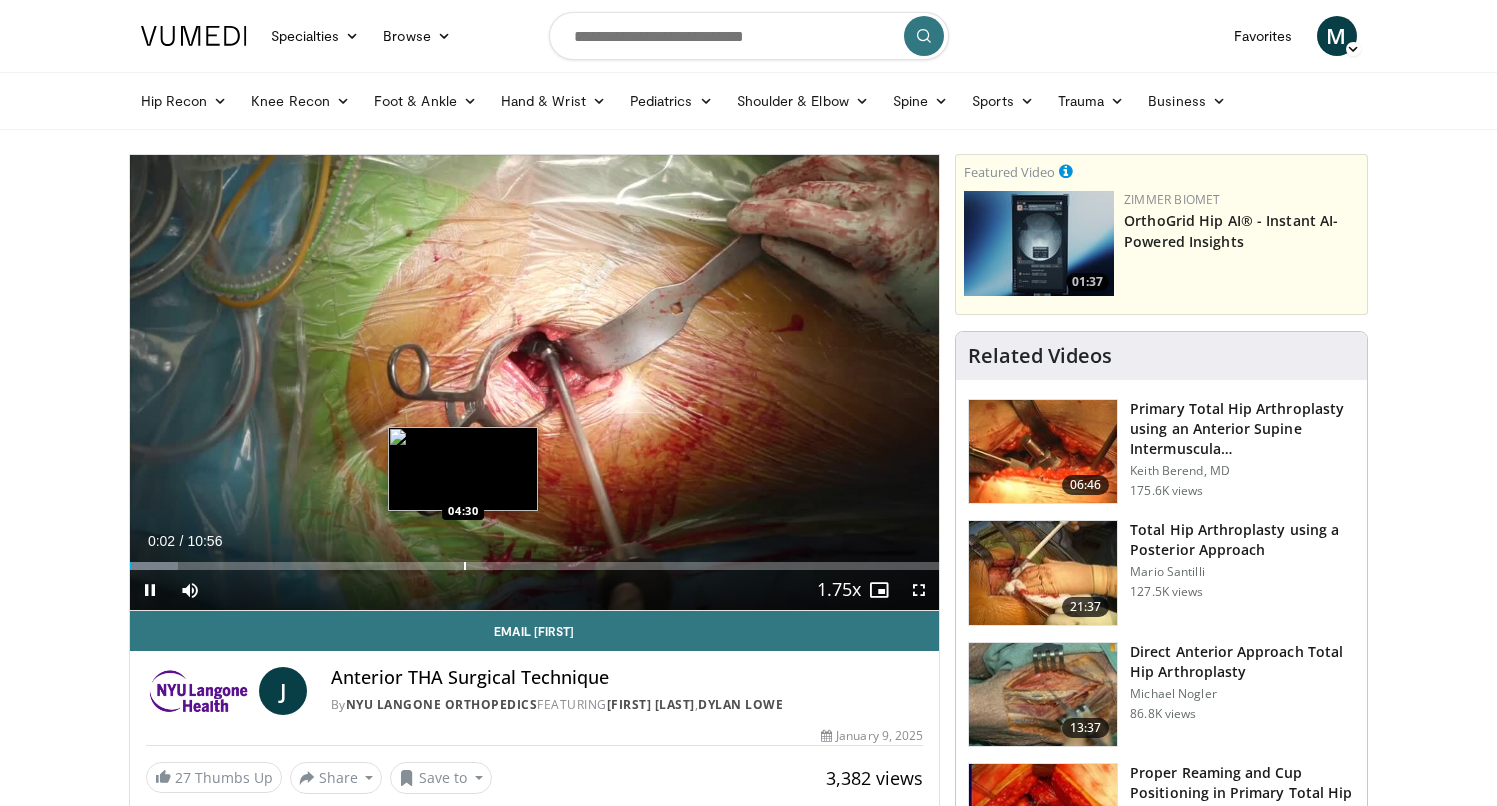 click on "Loaded :  6.04% 00:02 04:30" at bounding box center (535, 560) 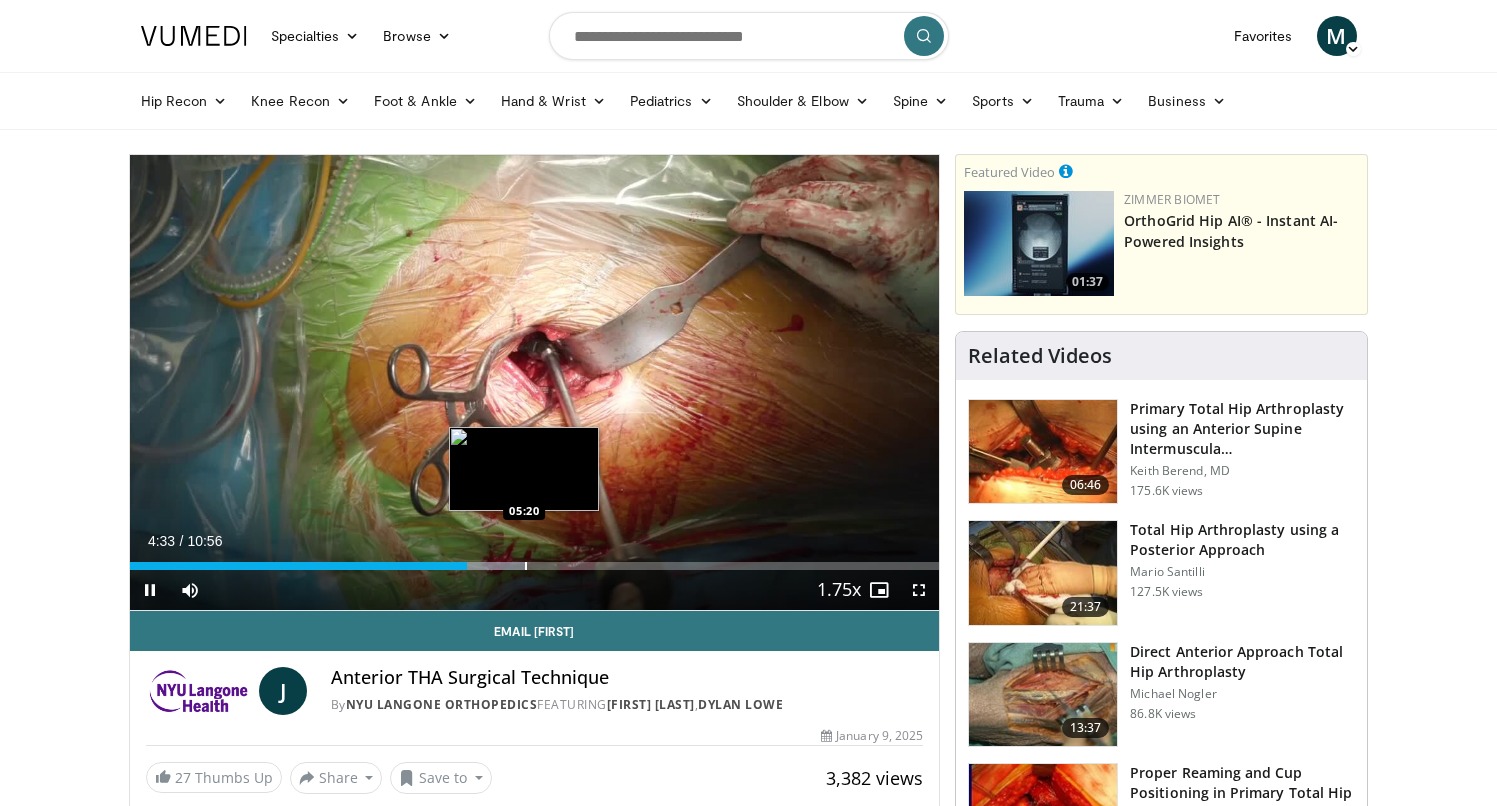 click at bounding box center (526, 566) 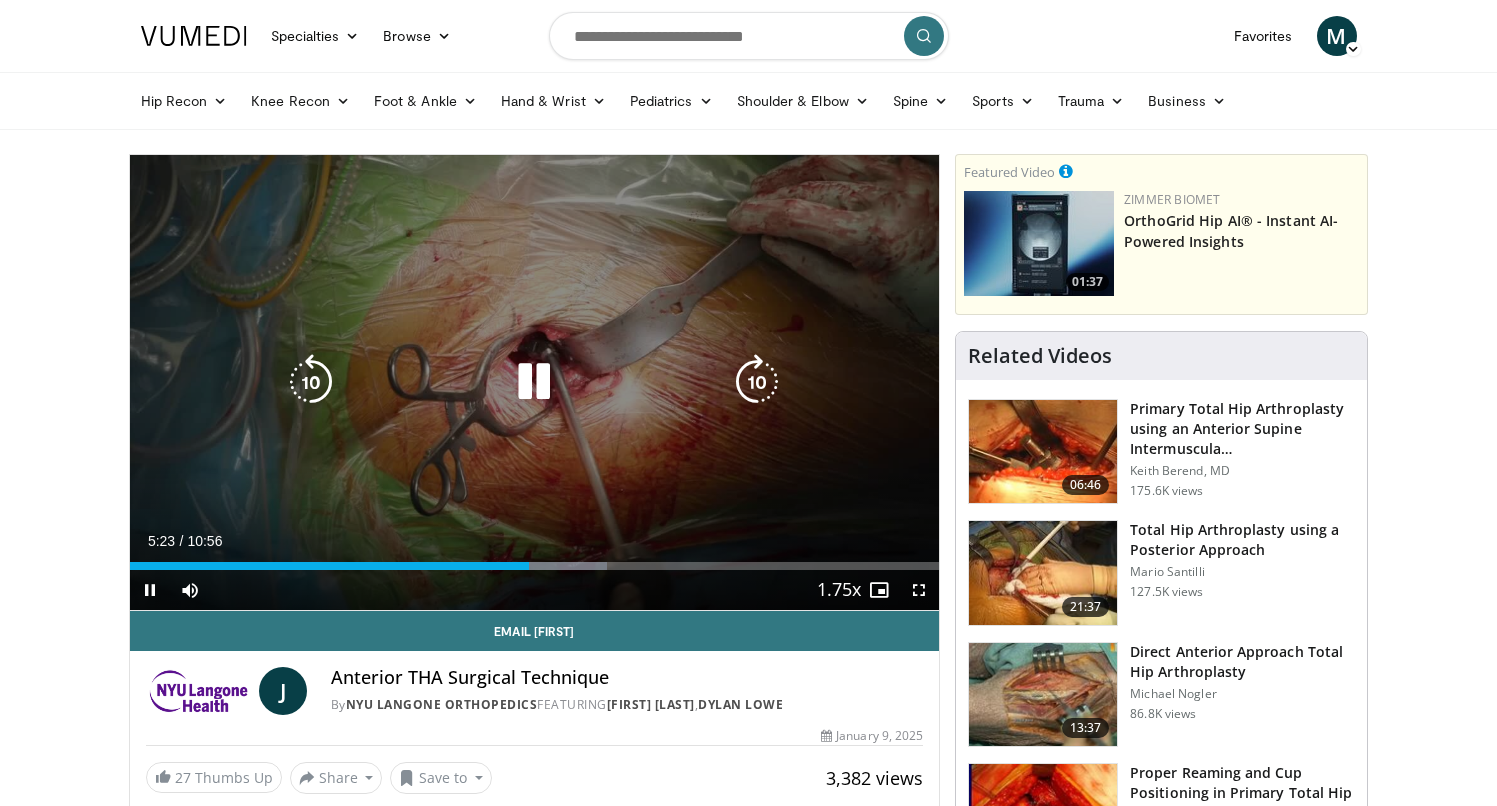 click at bounding box center [549, 566] 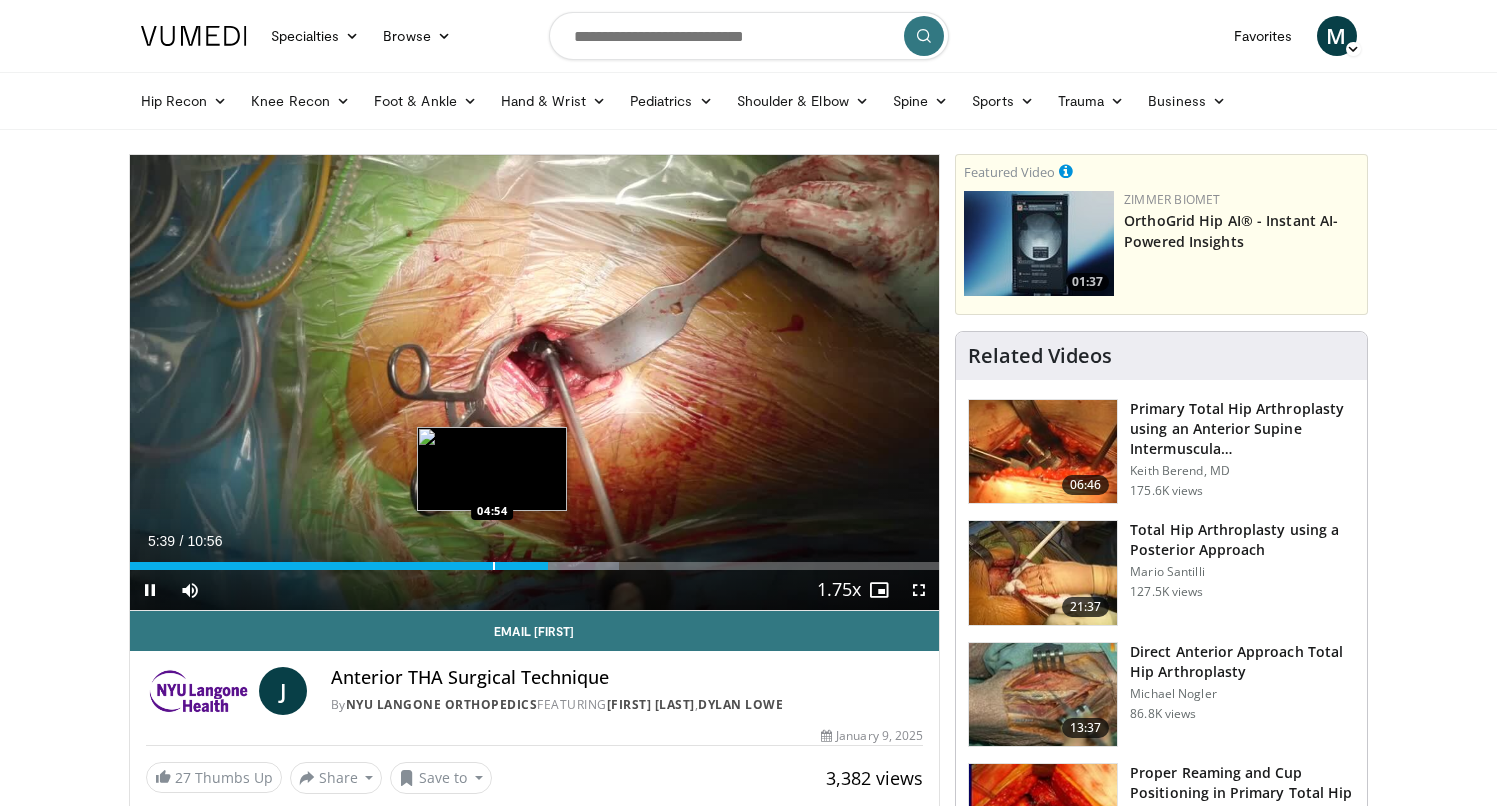 click on "Loaded :  60.44% 05:39 04:54" at bounding box center [535, 560] 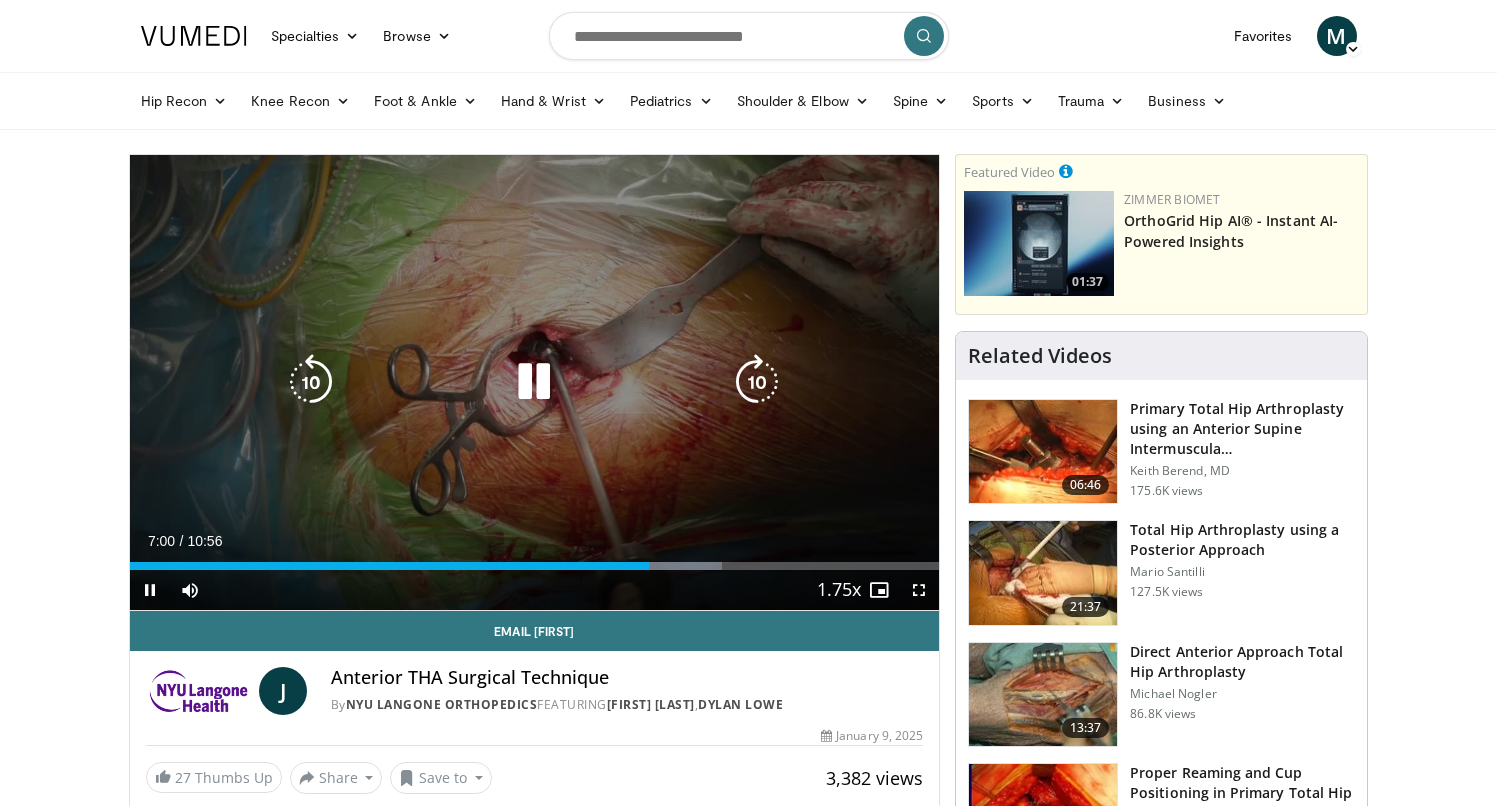 click on "10 seconds
Tap to unmute" at bounding box center [535, 382] 